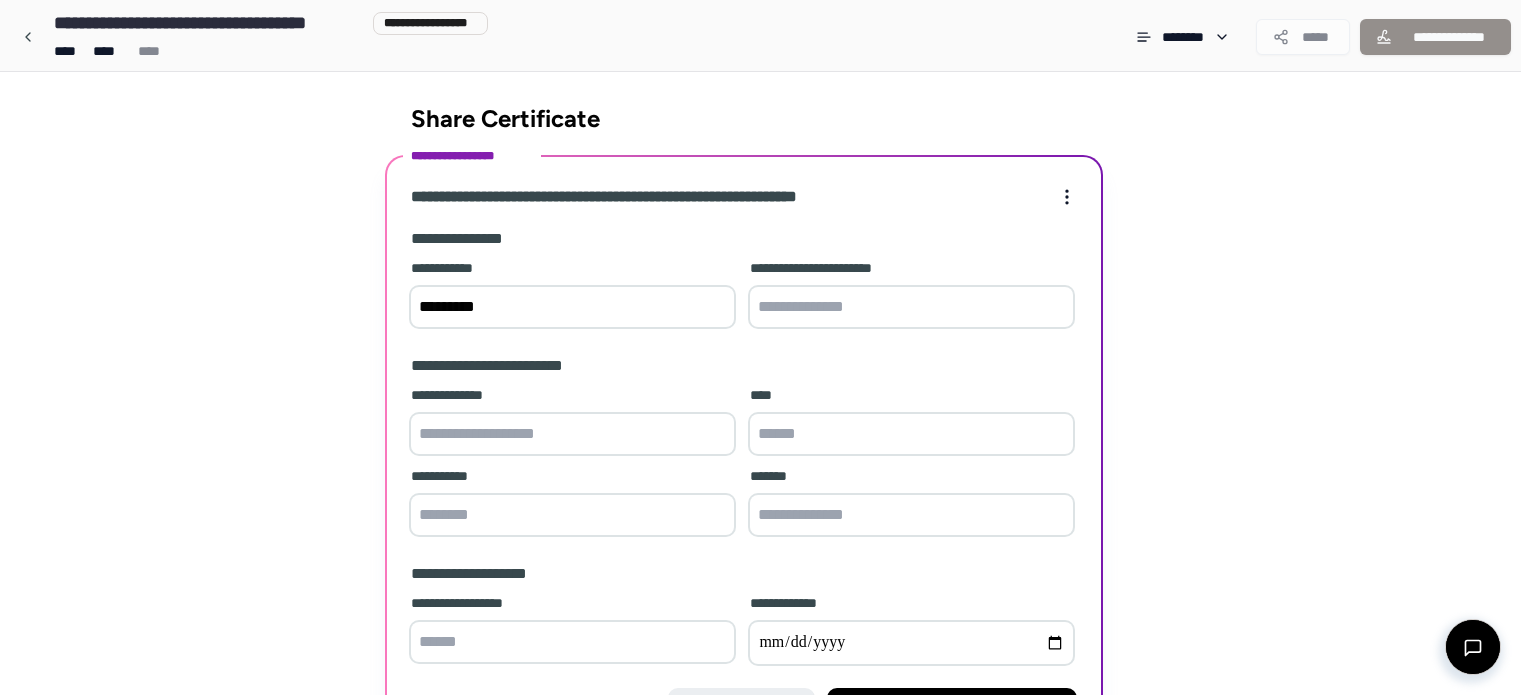 scroll, scrollTop: 136, scrollLeft: 0, axis: vertical 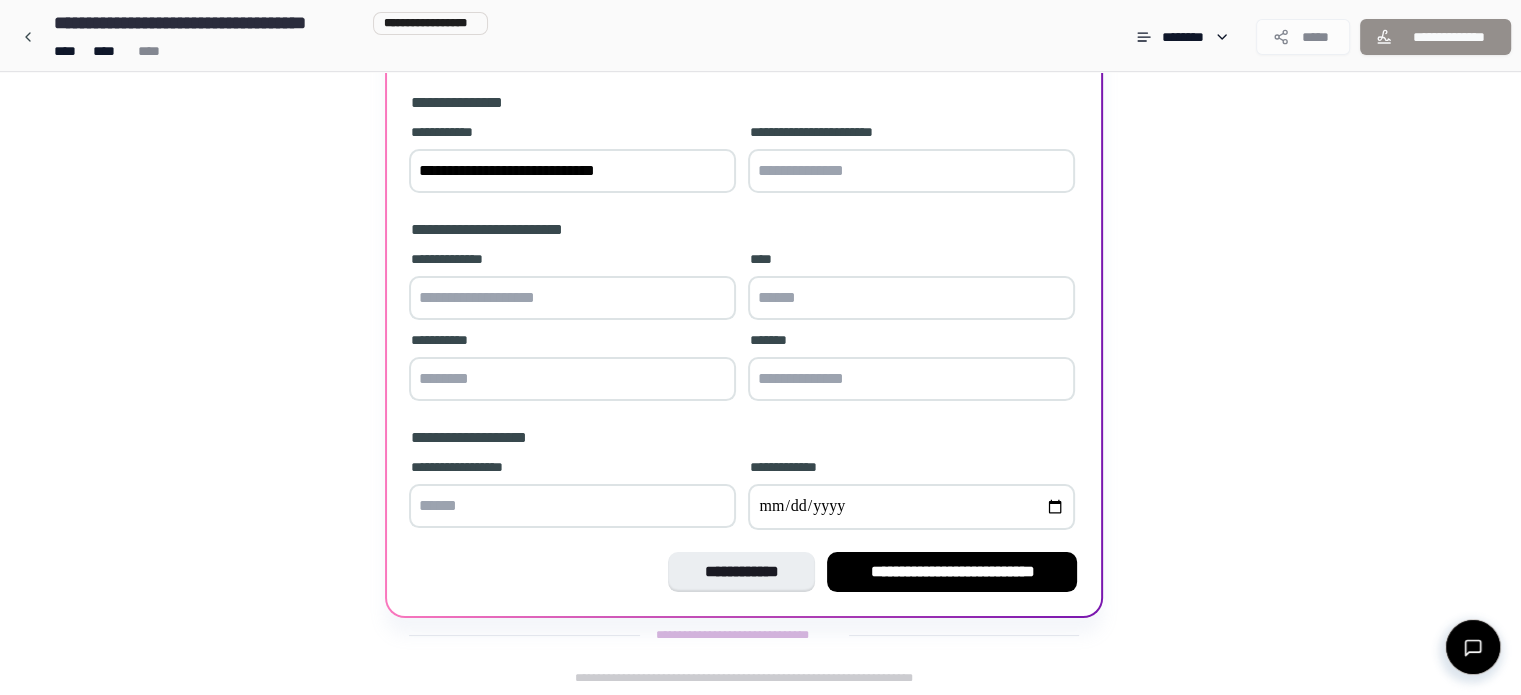 type on "**********" 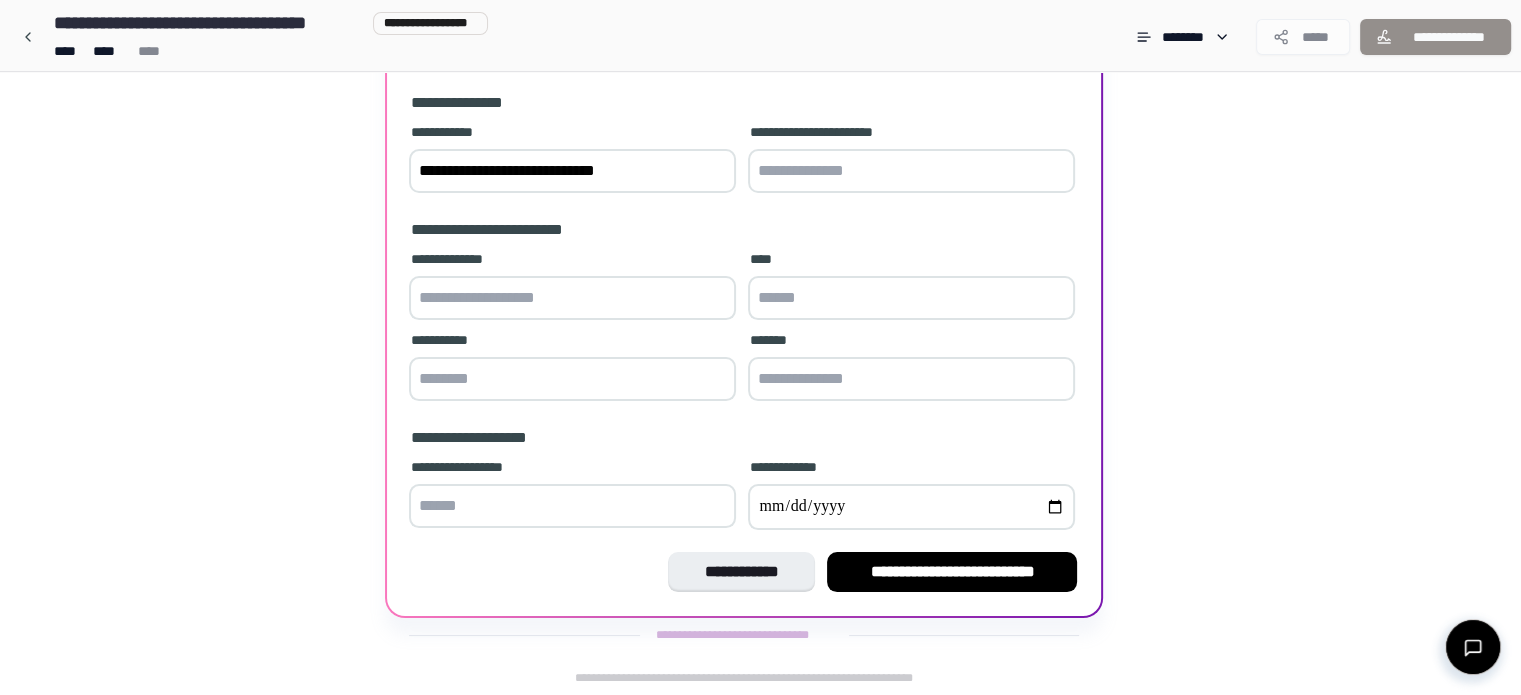 click at bounding box center (911, 171) 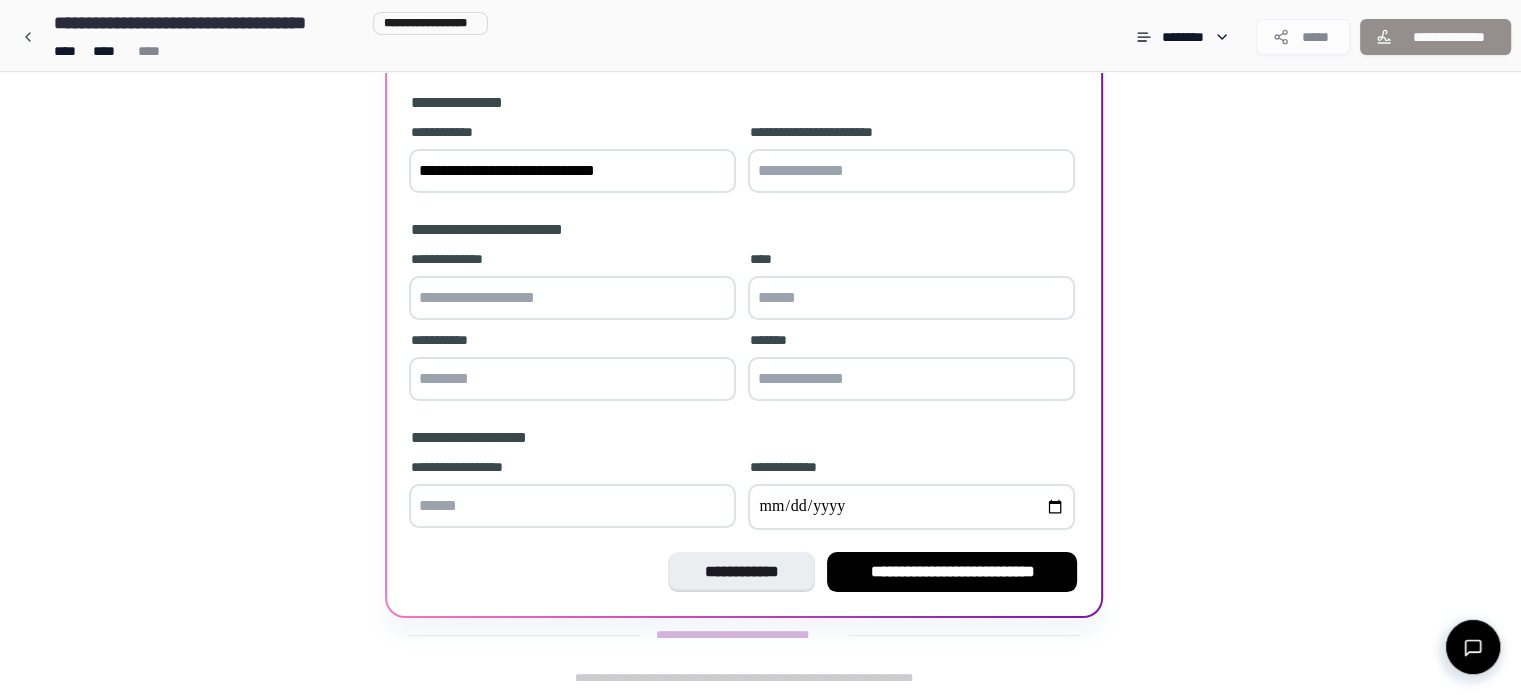 type on "**********" 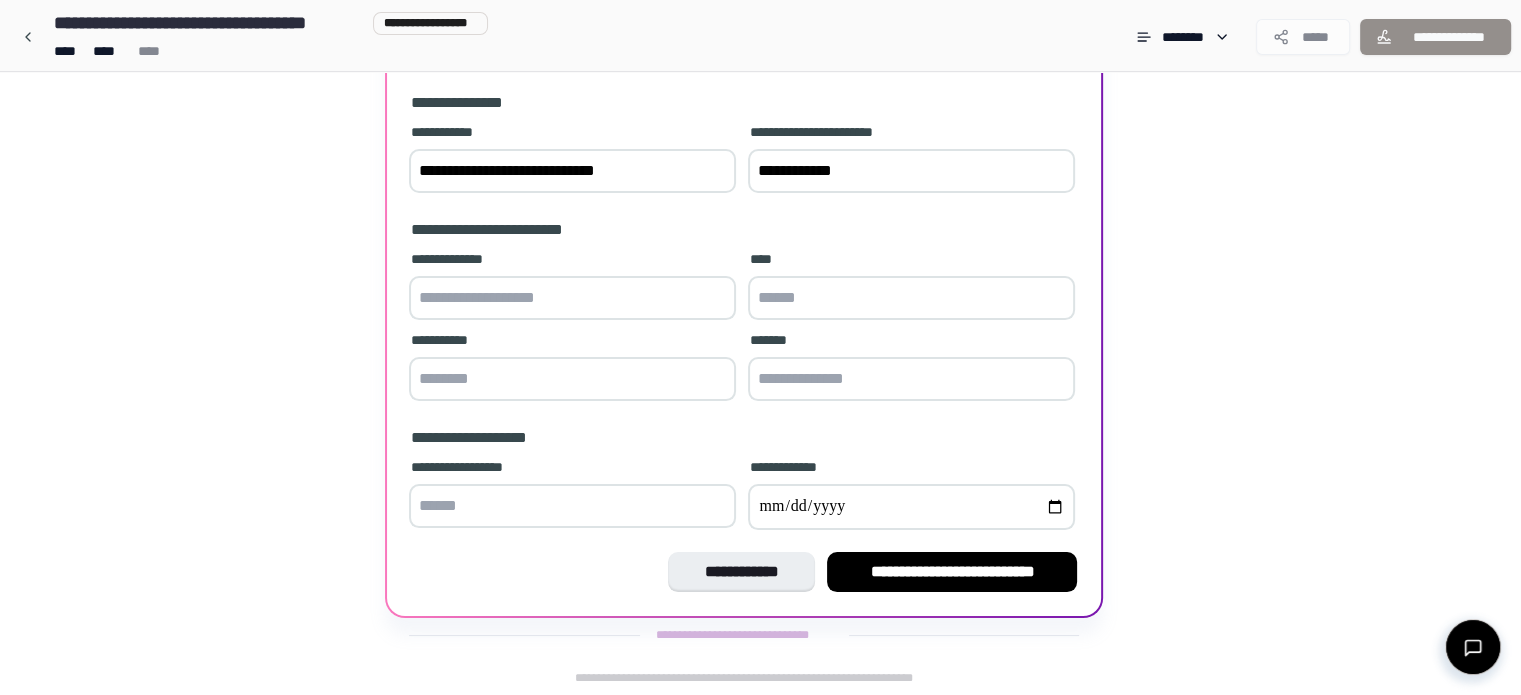 type on "*******" 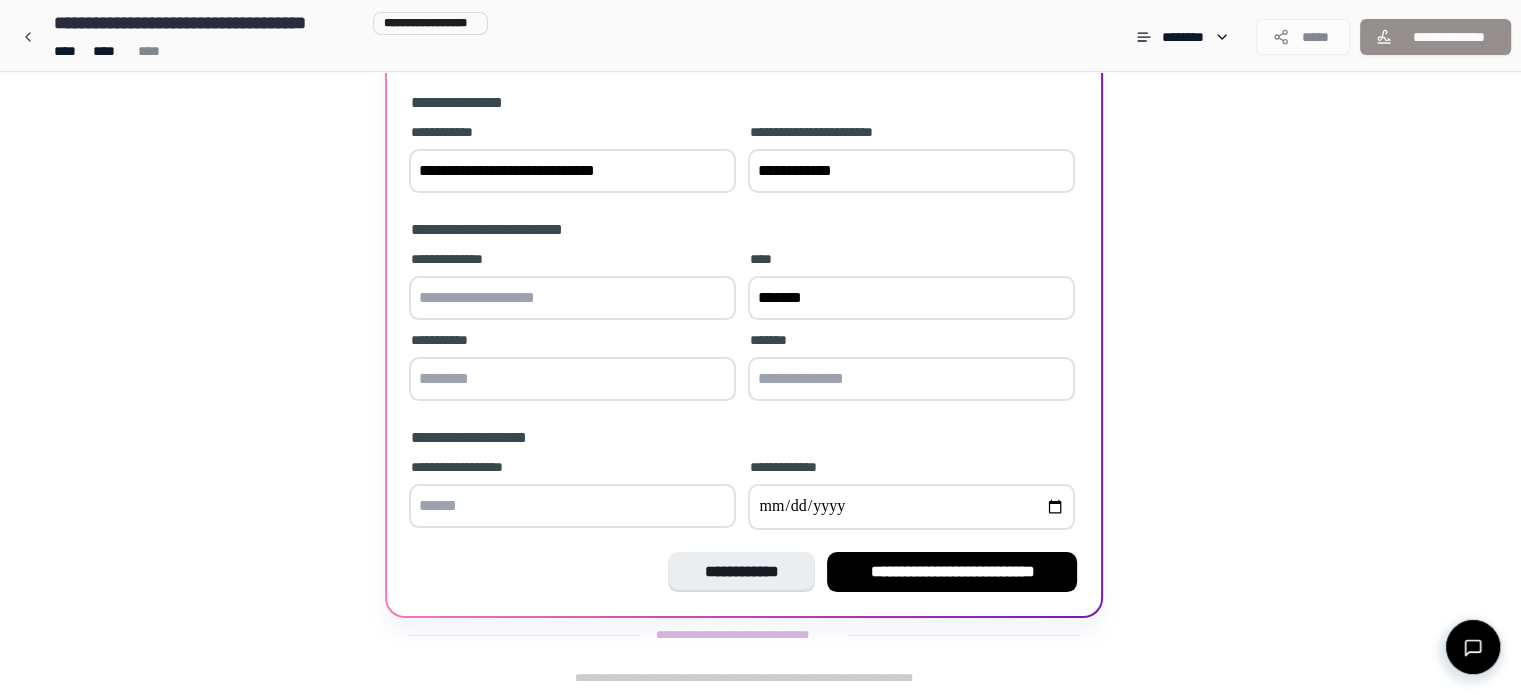 type on "****" 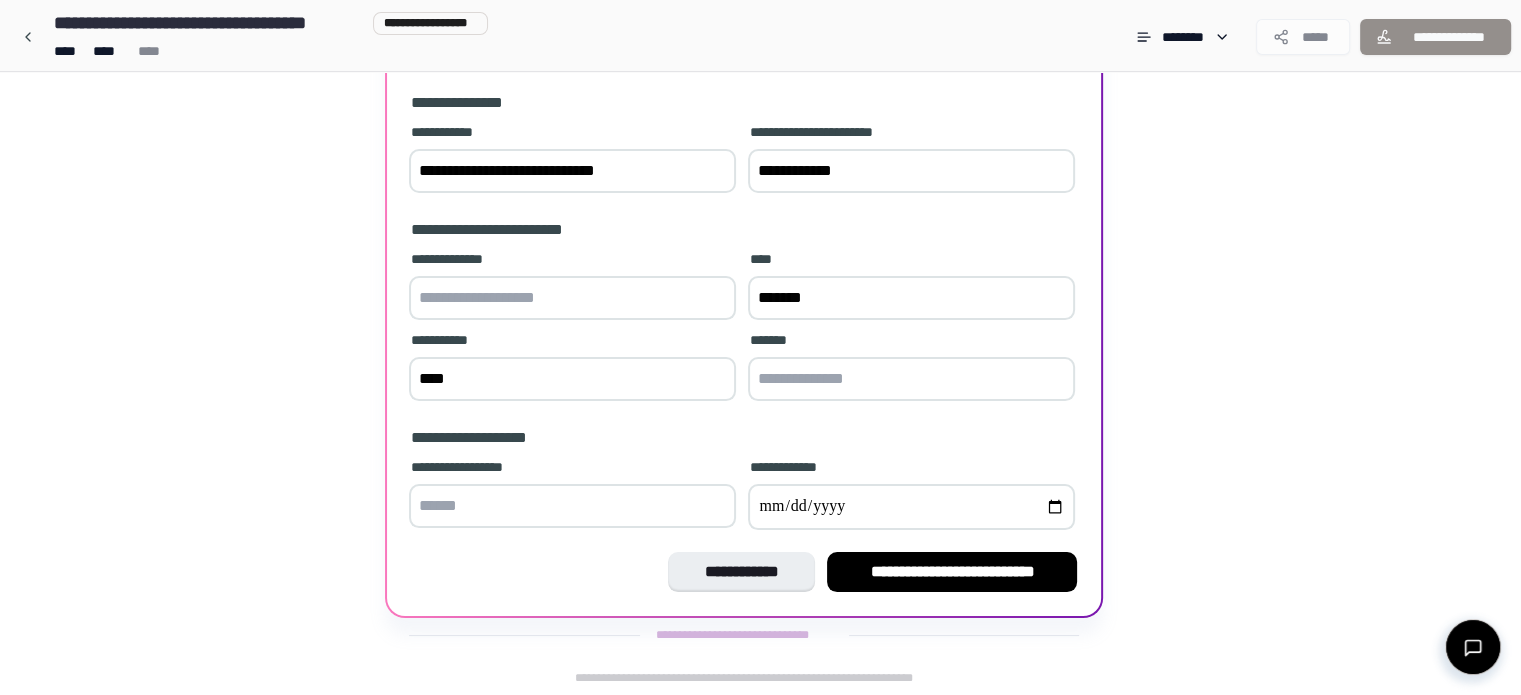 type on "**********" 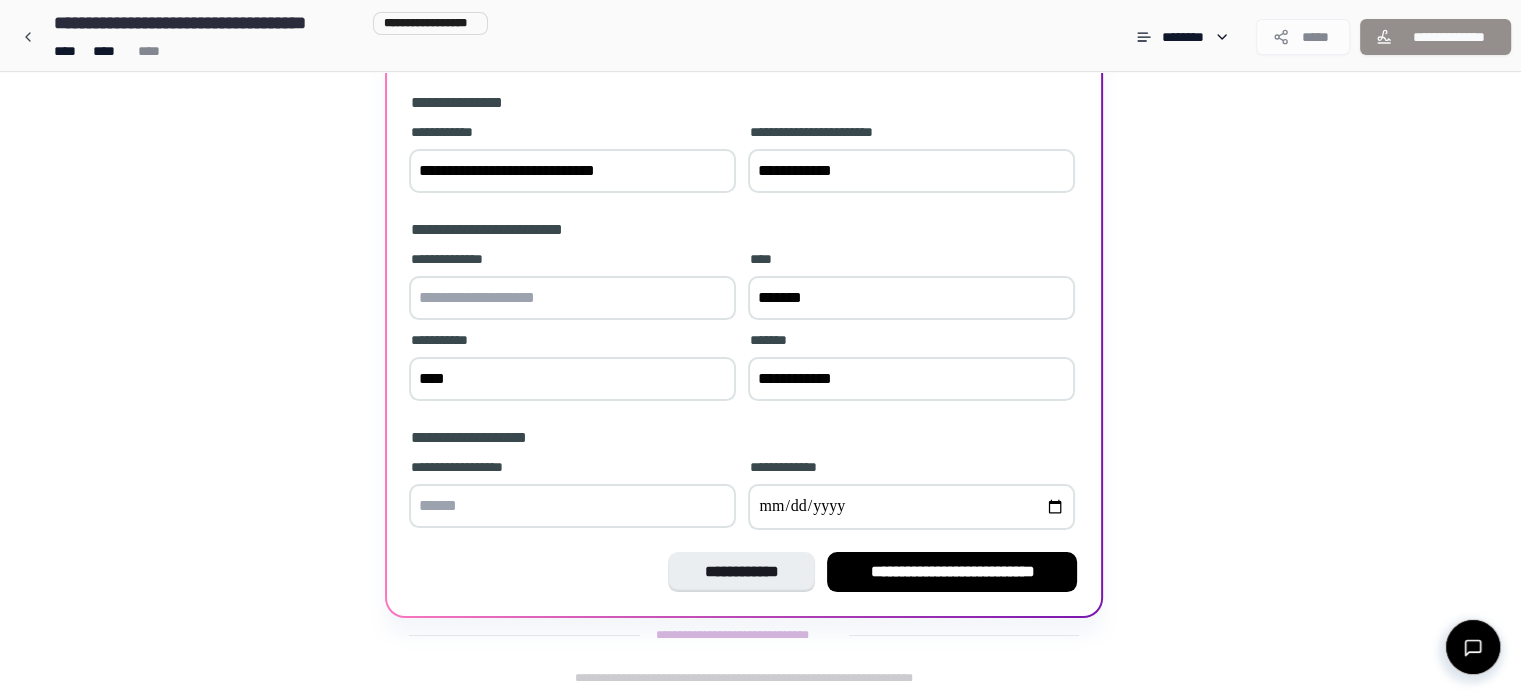 click at bounding box center (572, 298) 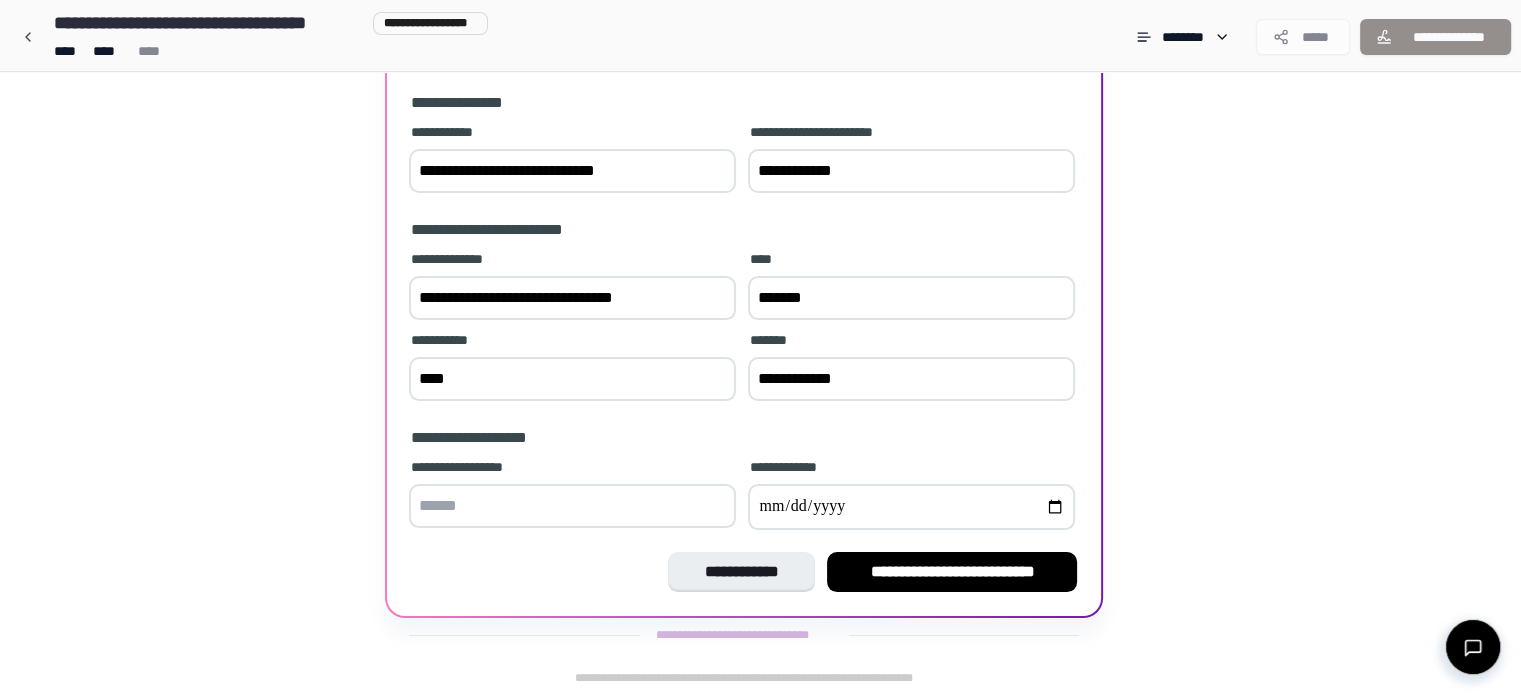 type on "**********" 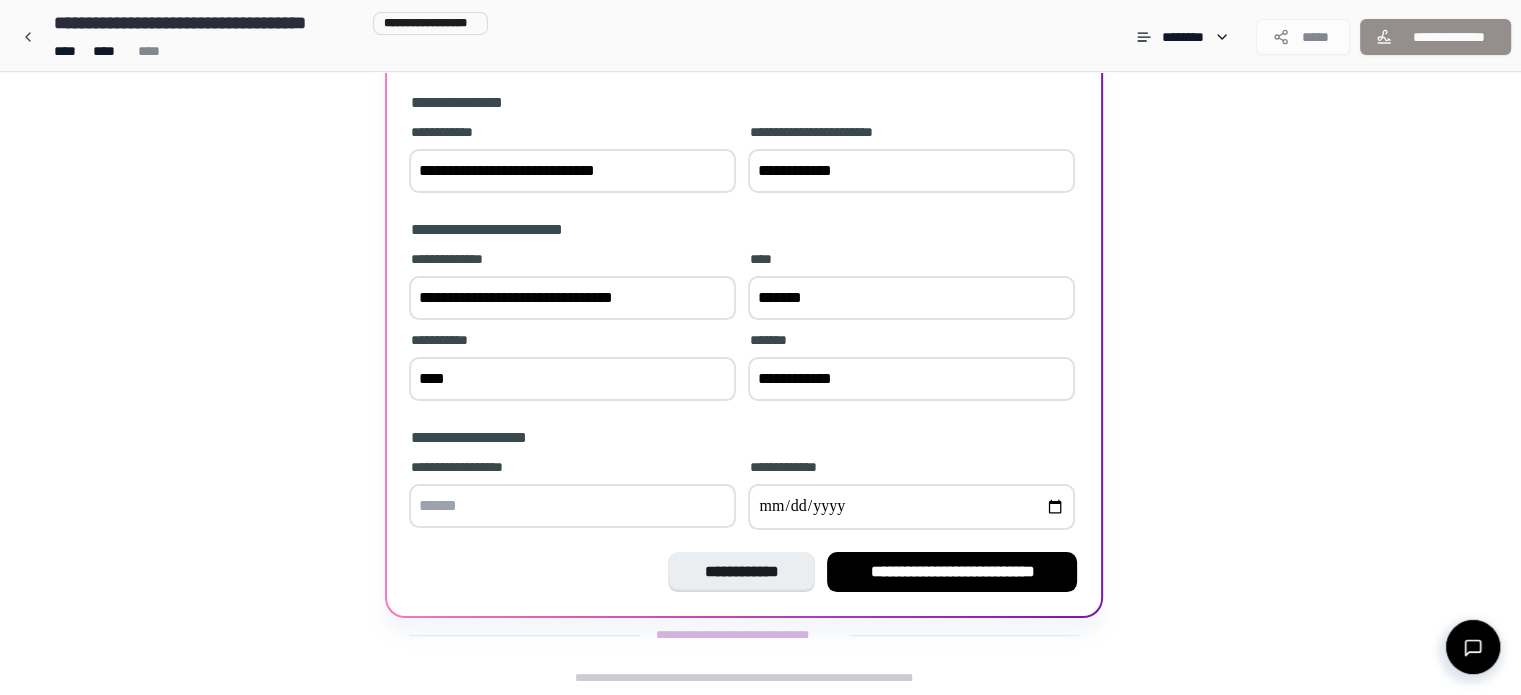 click on "**********" at bounding box center [911, 379] 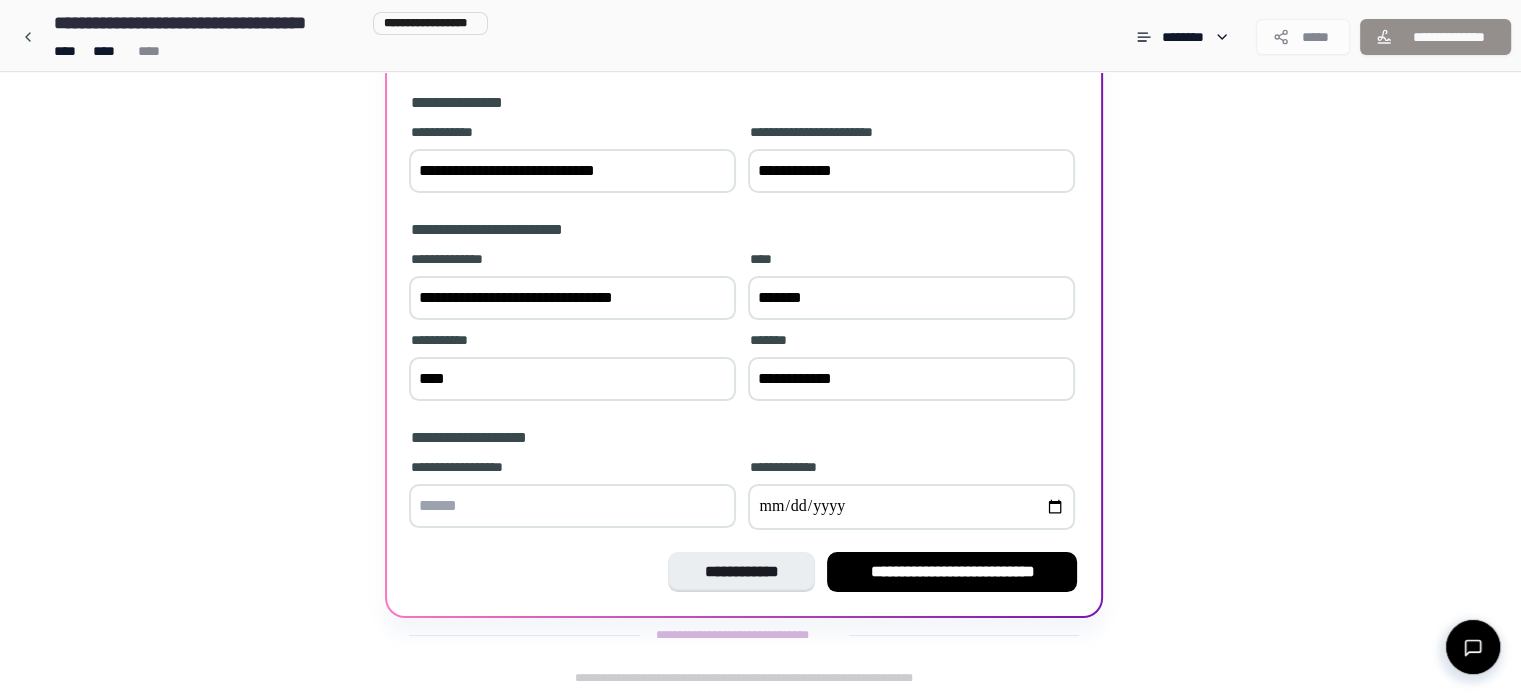 click on "**********" at bounding box center [744, 314] 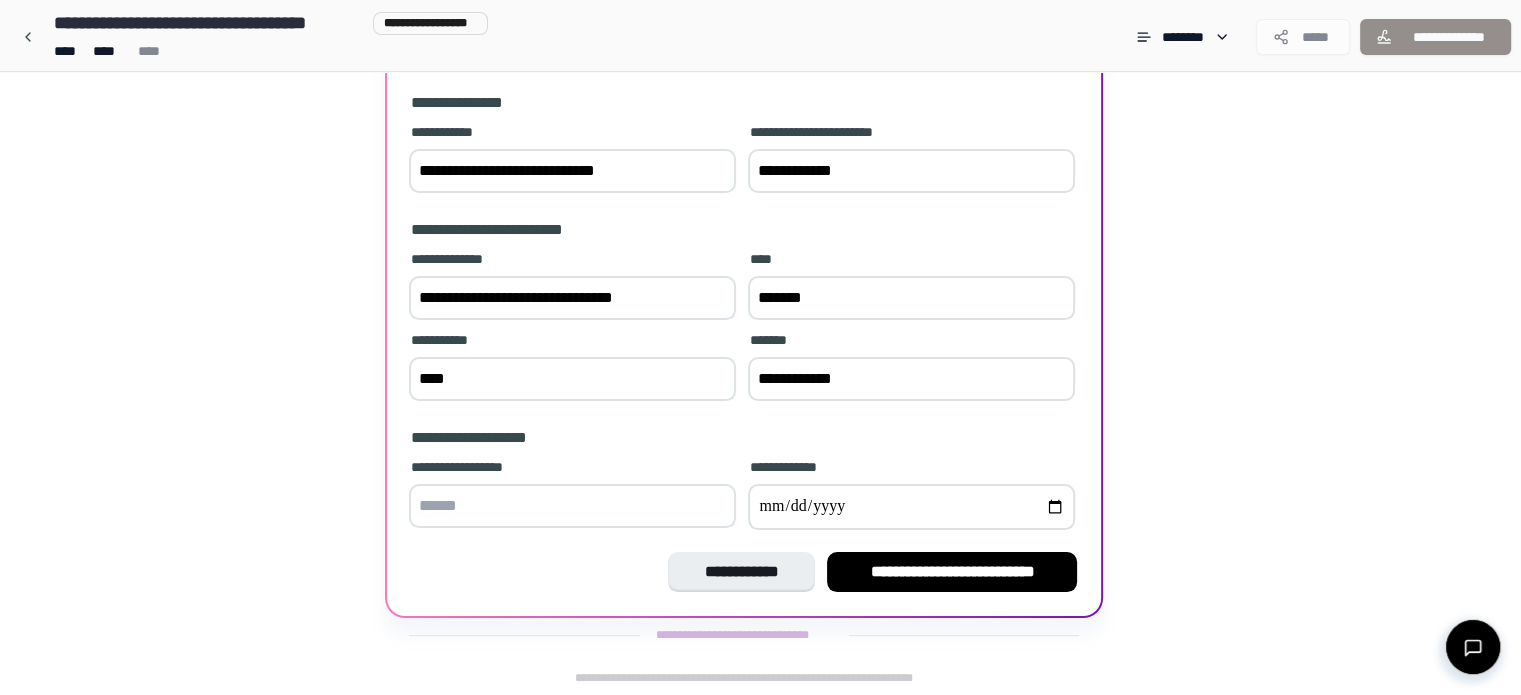 click at bounding box center [911, 507] 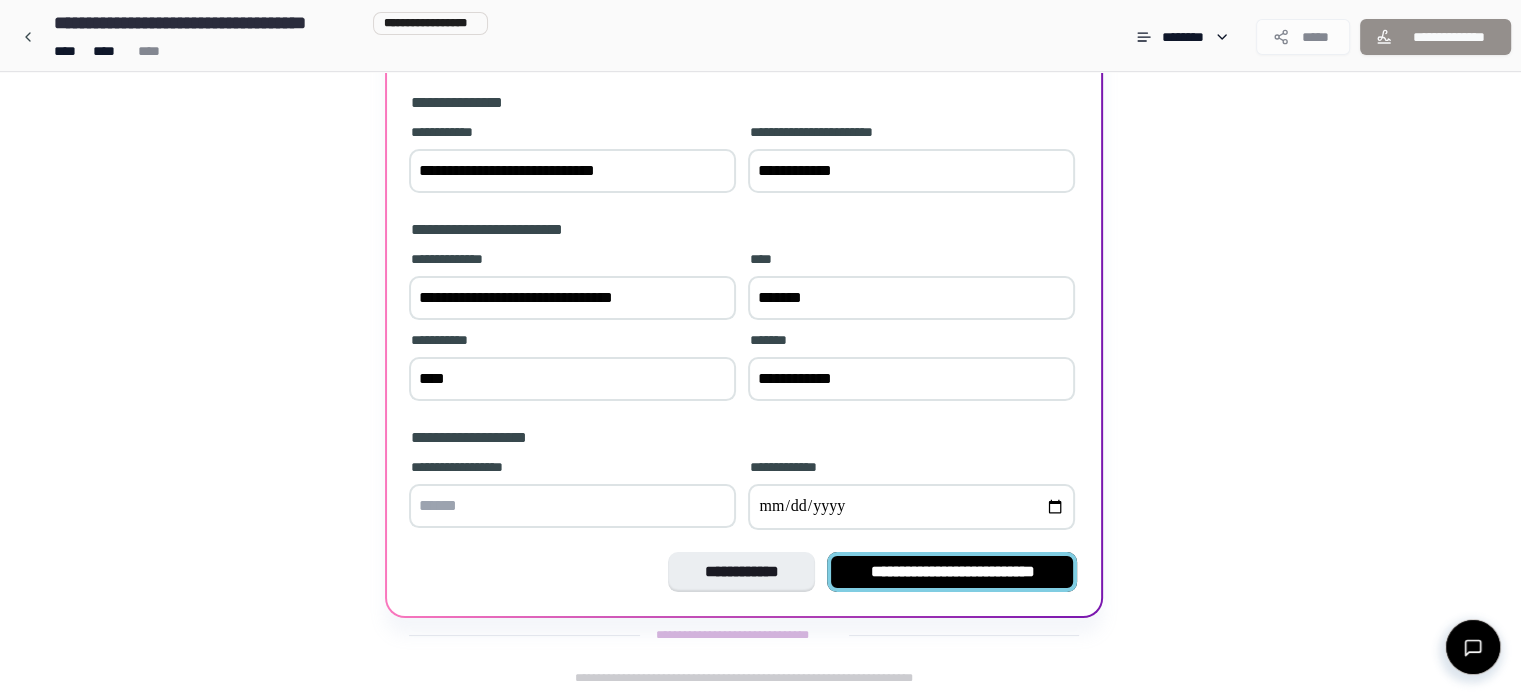 click on "**********" at bounding box center [952, 572] 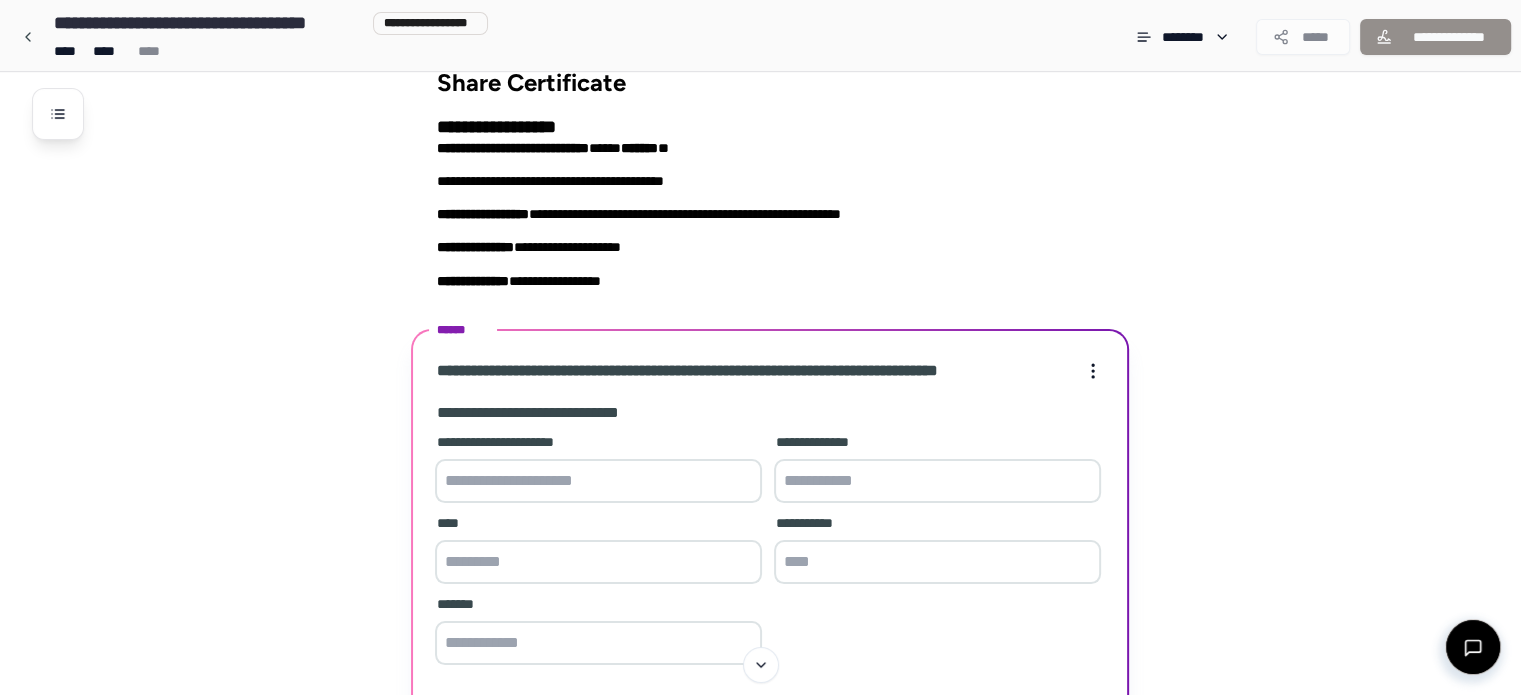 scroll, scrollTop: 0, scrollLeft: 0, axis: both 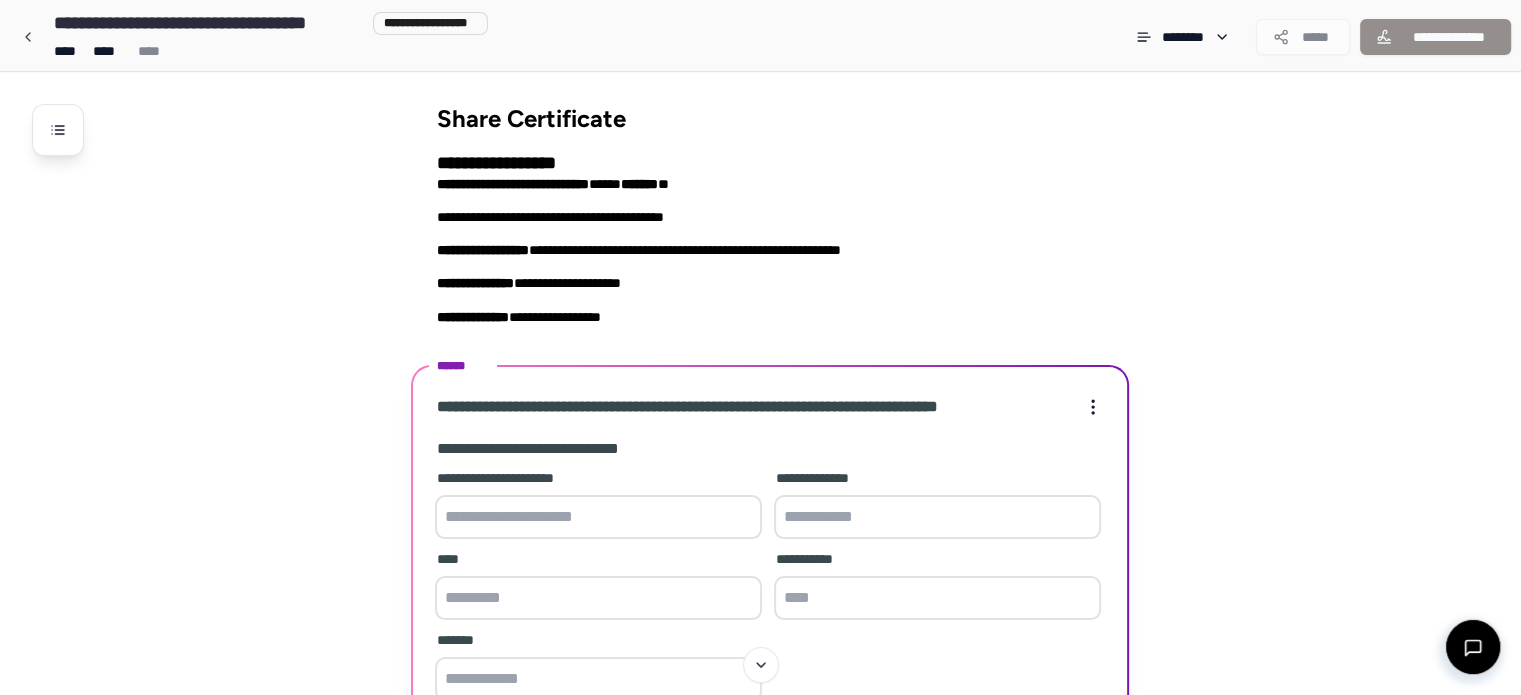 click at bounding box center (598, 517) 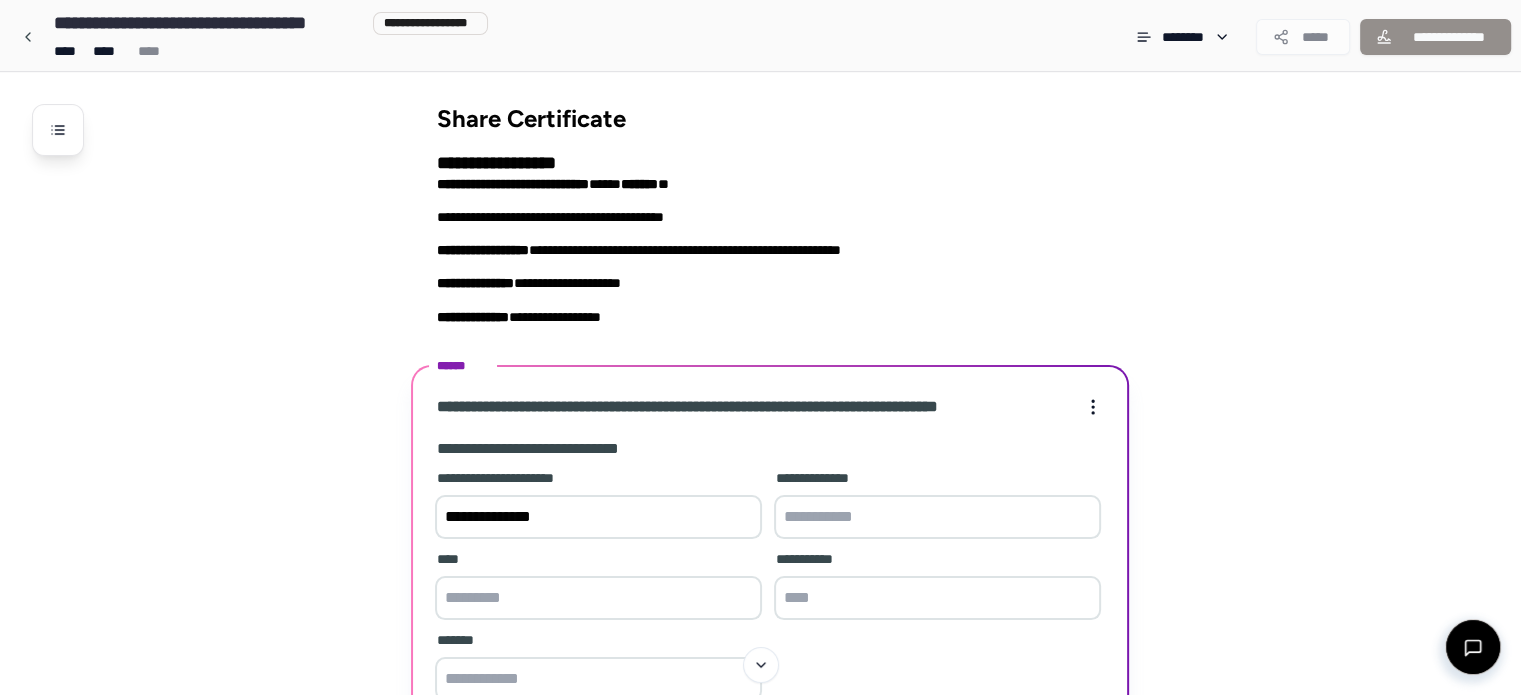 type on "**********" 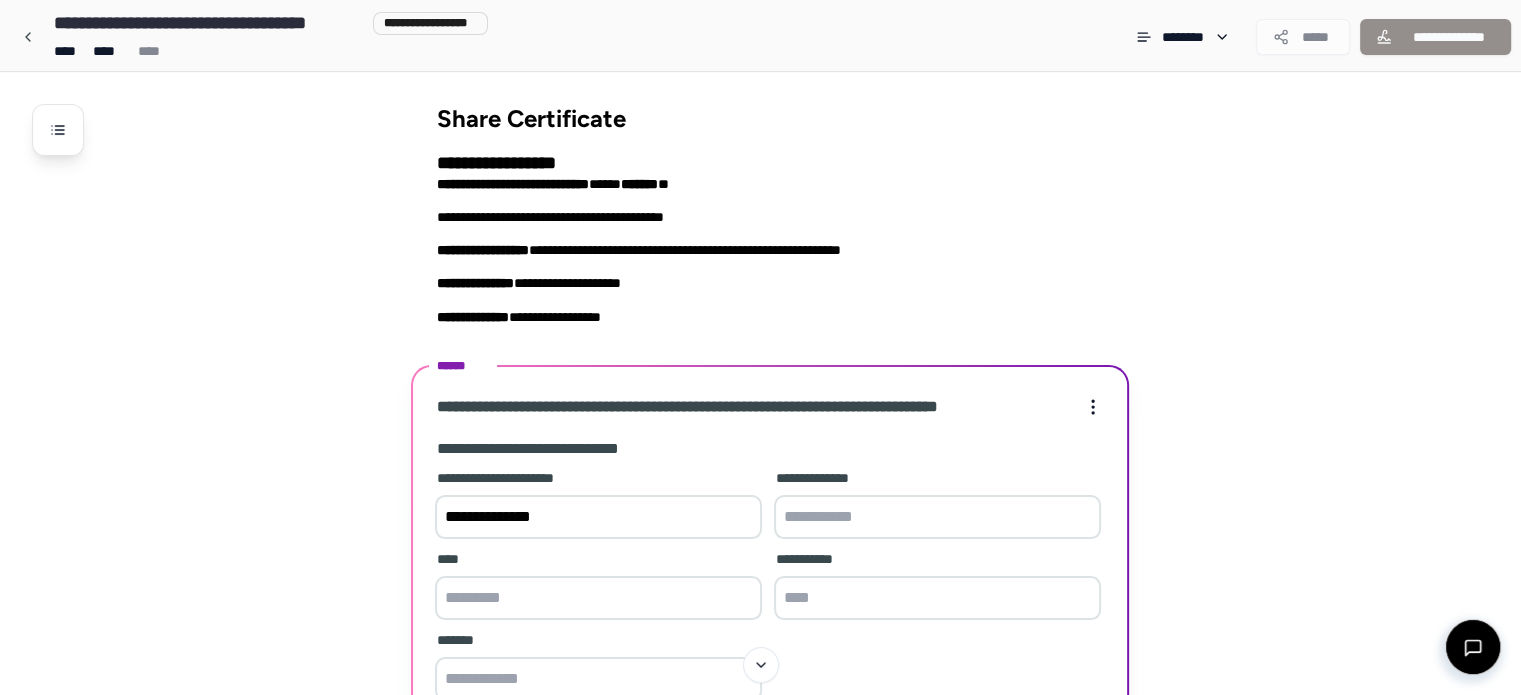 click at bounding box center (937, 517) 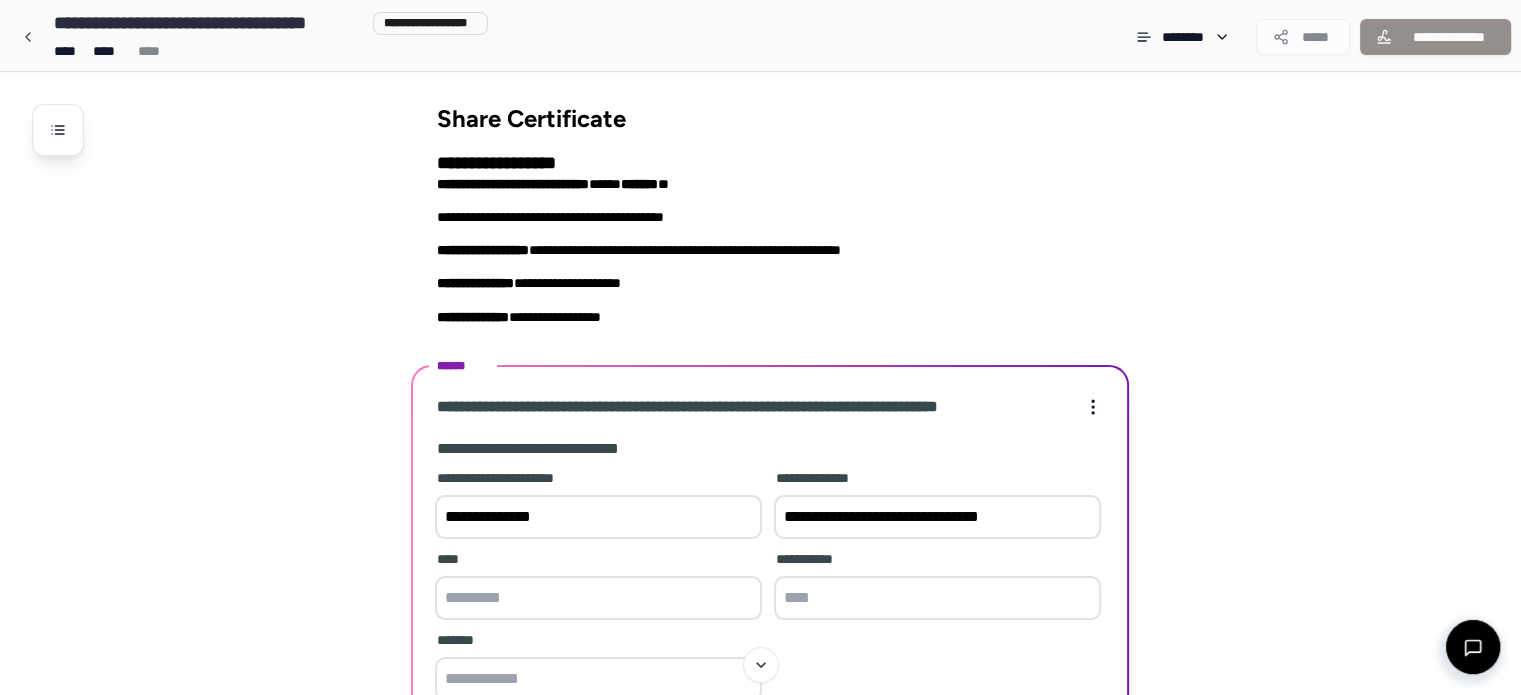 type on "**********" 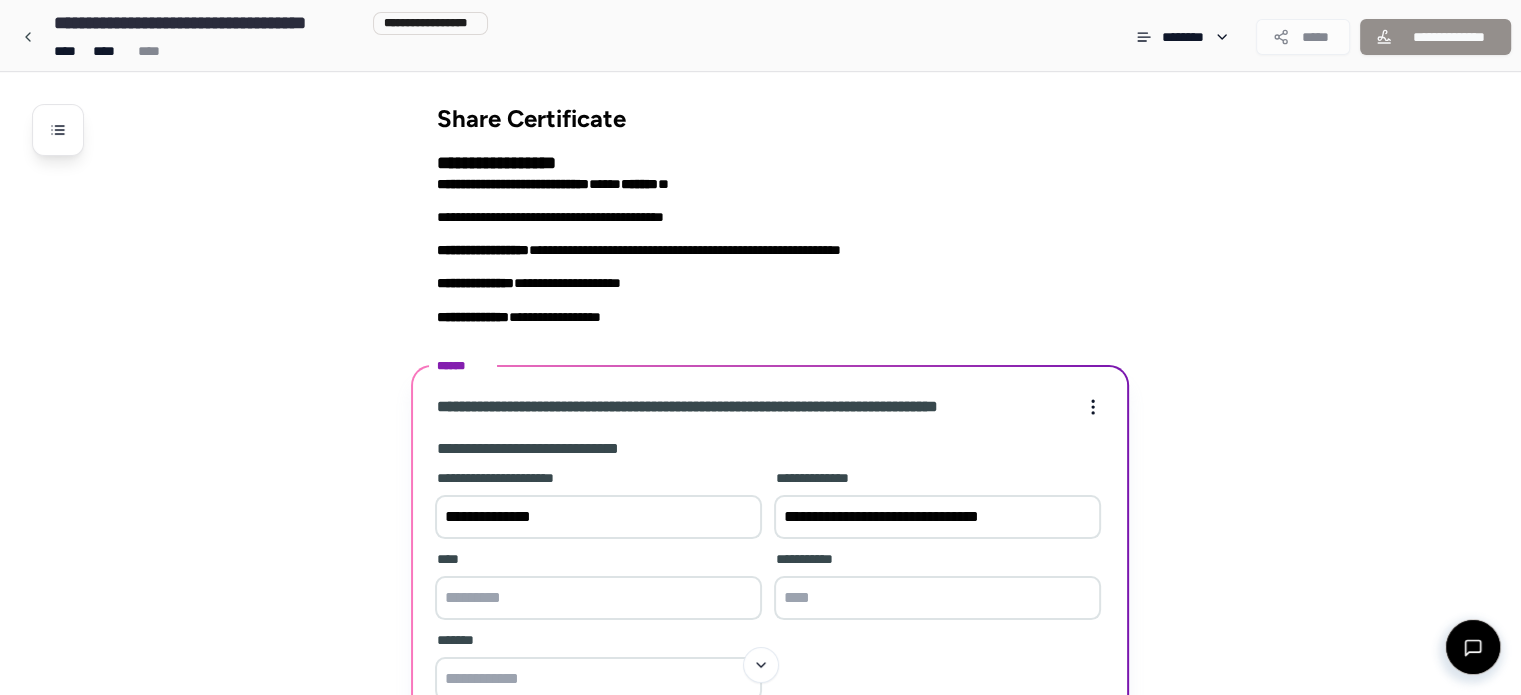 click at bounding box center (598, 598) 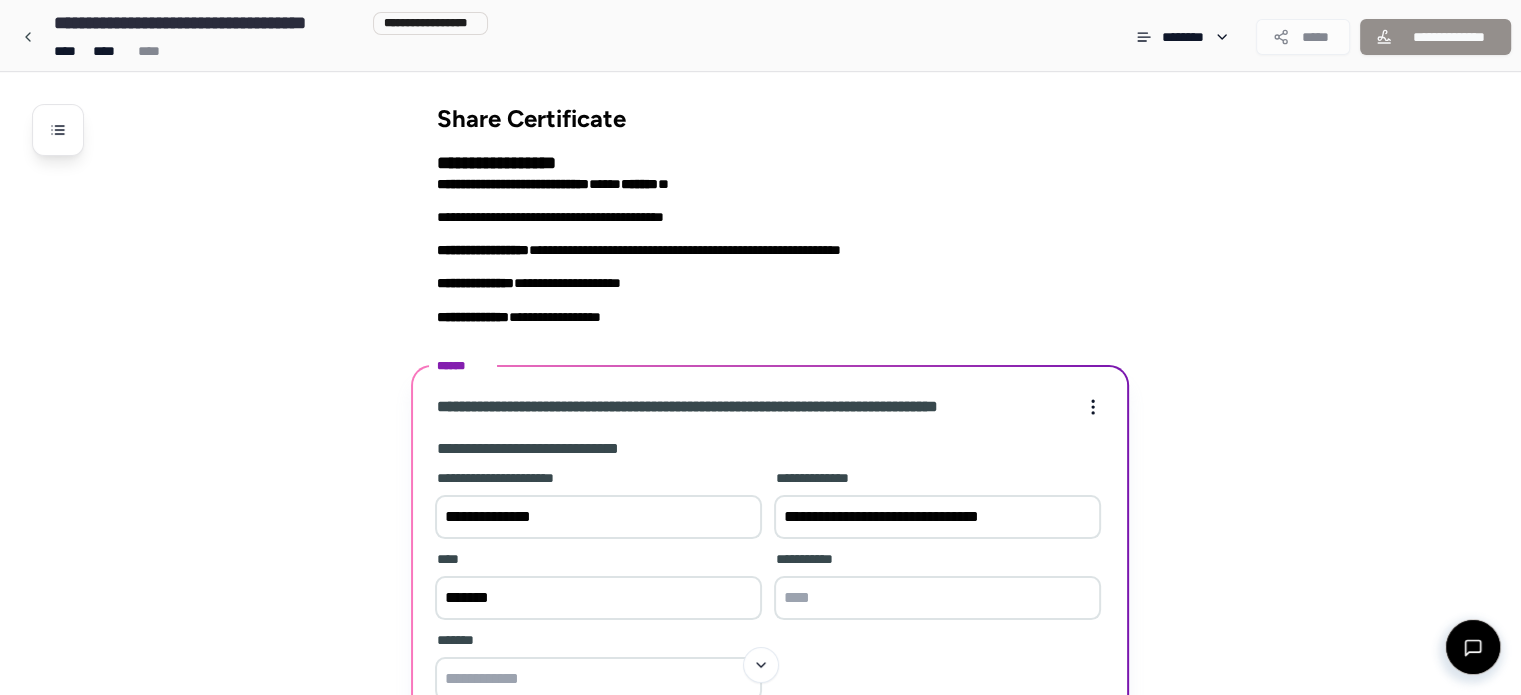 type on "*******" 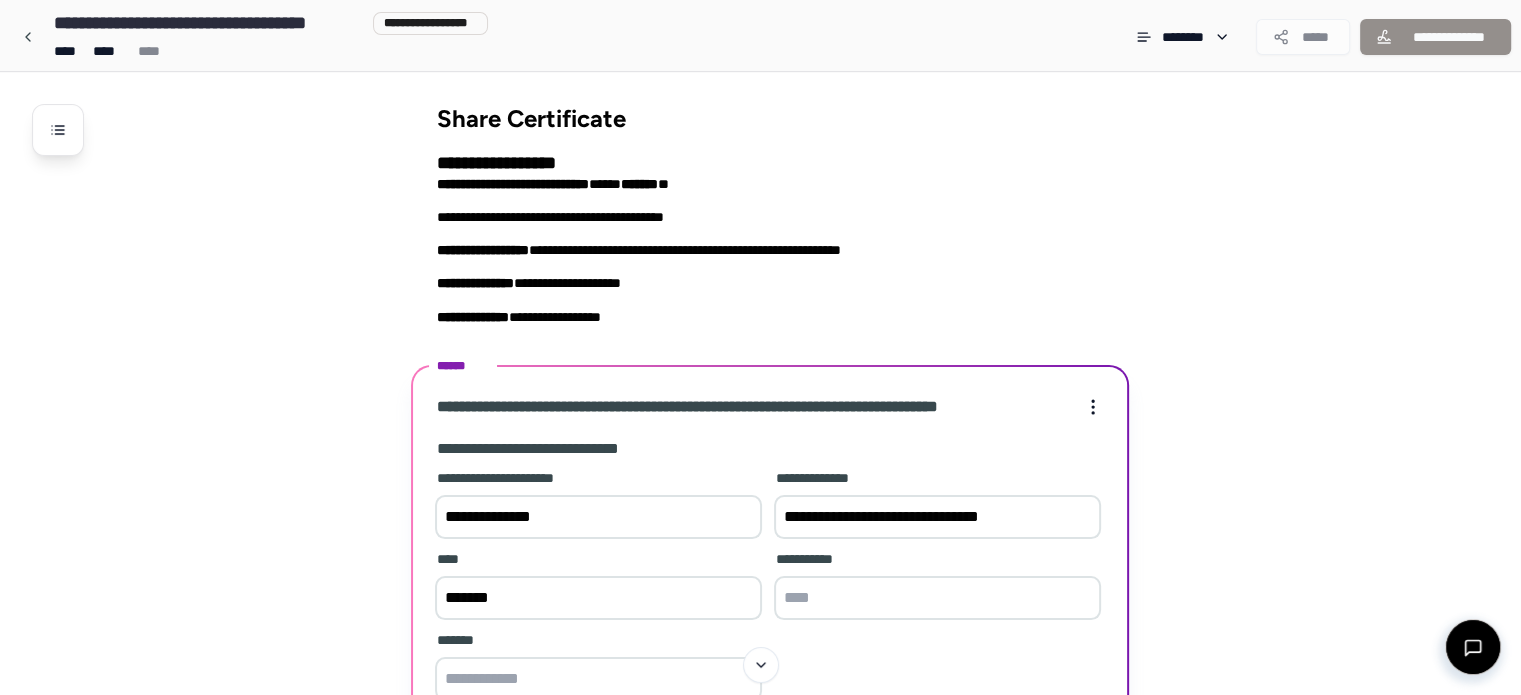 click at bounding box center (937, 598) 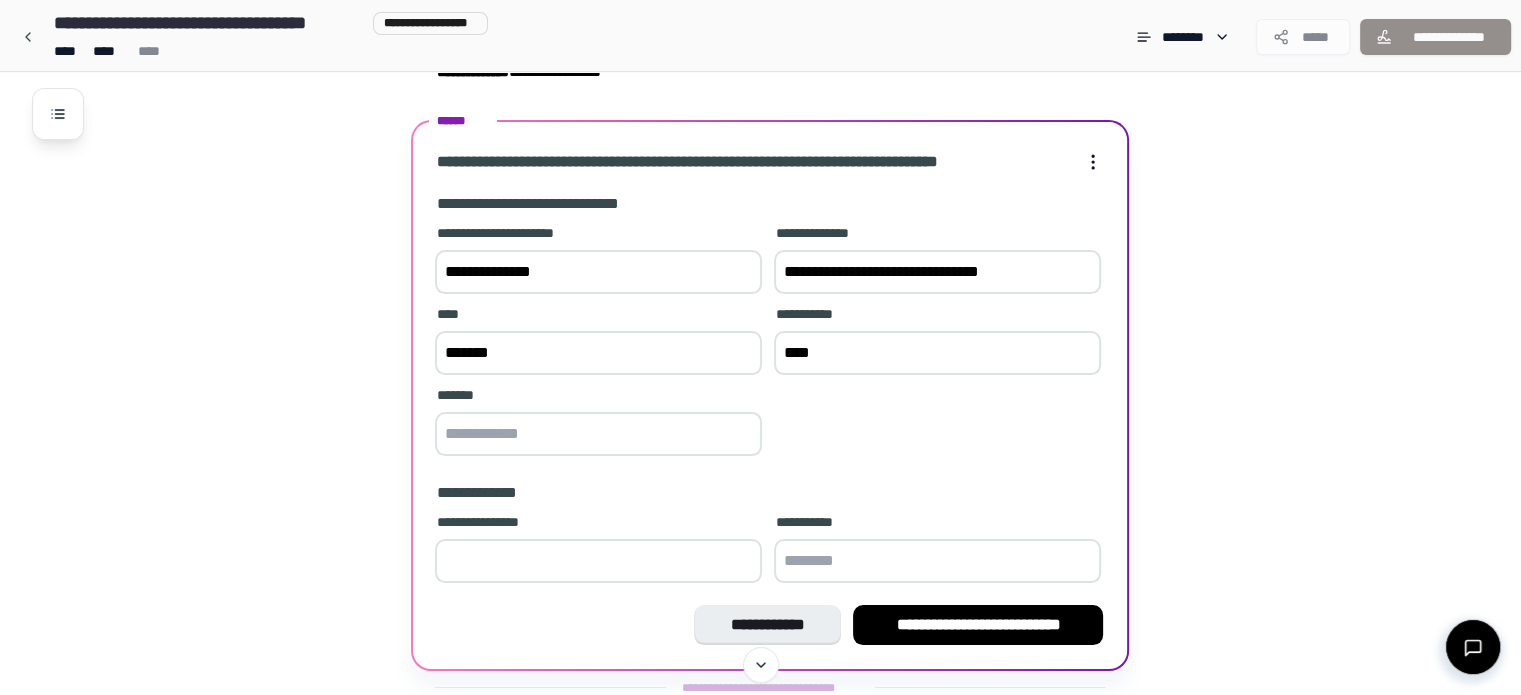 scroll, scrollTop: 189, scrollLeft: 0, axis: vertical 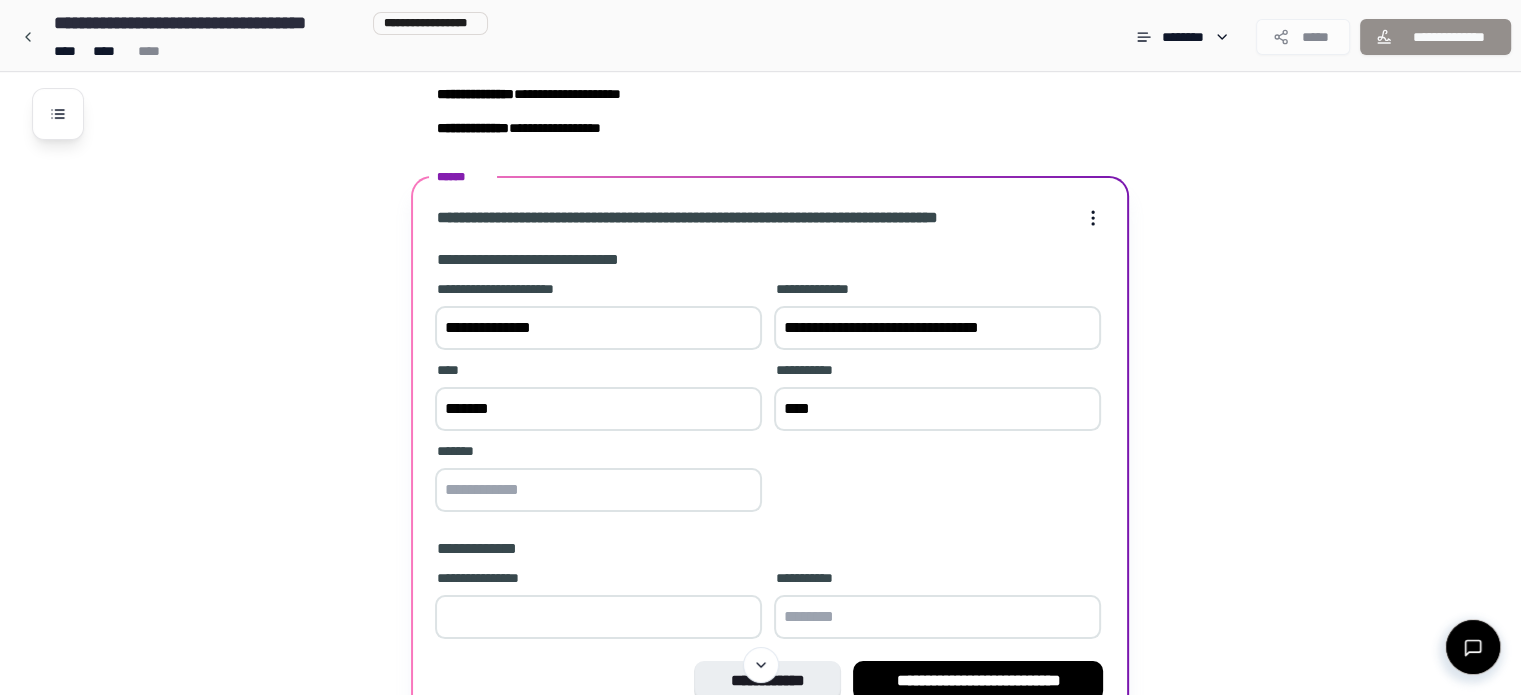 type on "****" 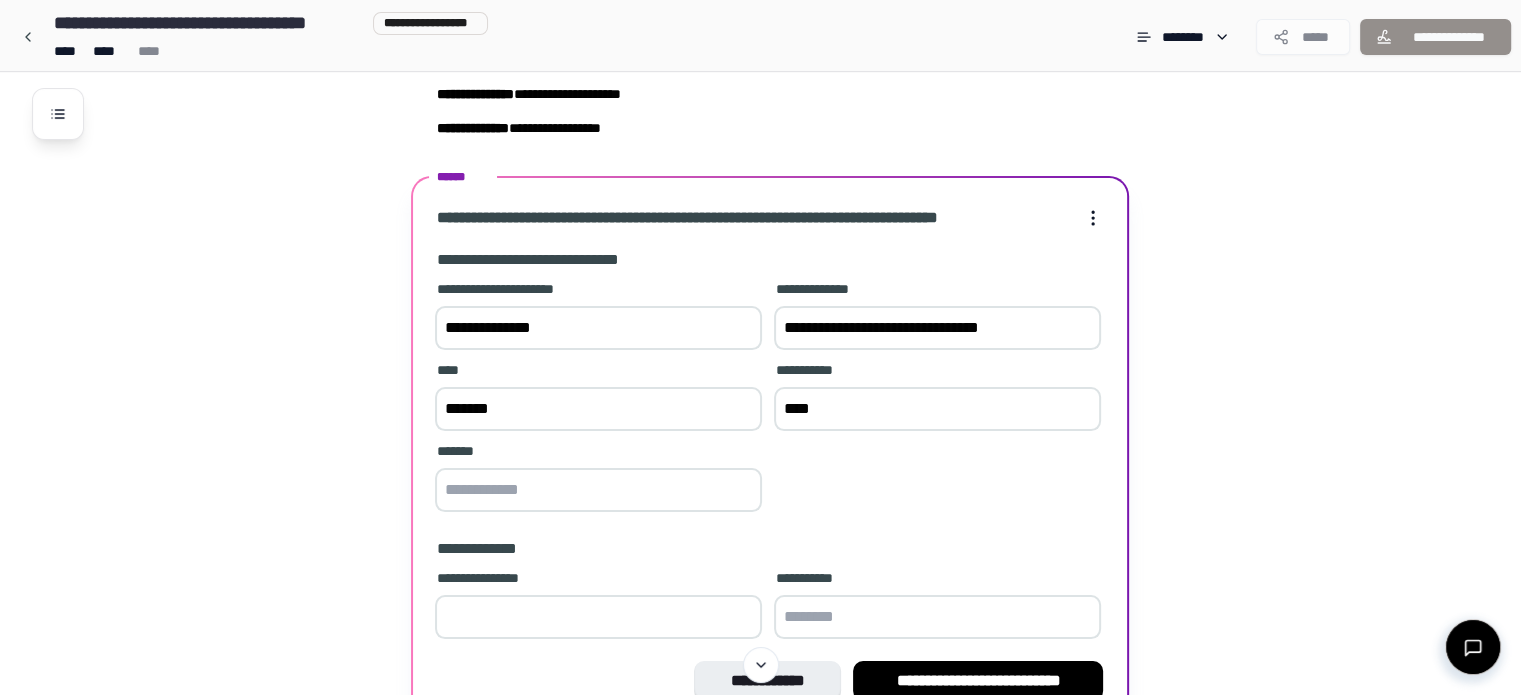click at bounding box center (598, 490) 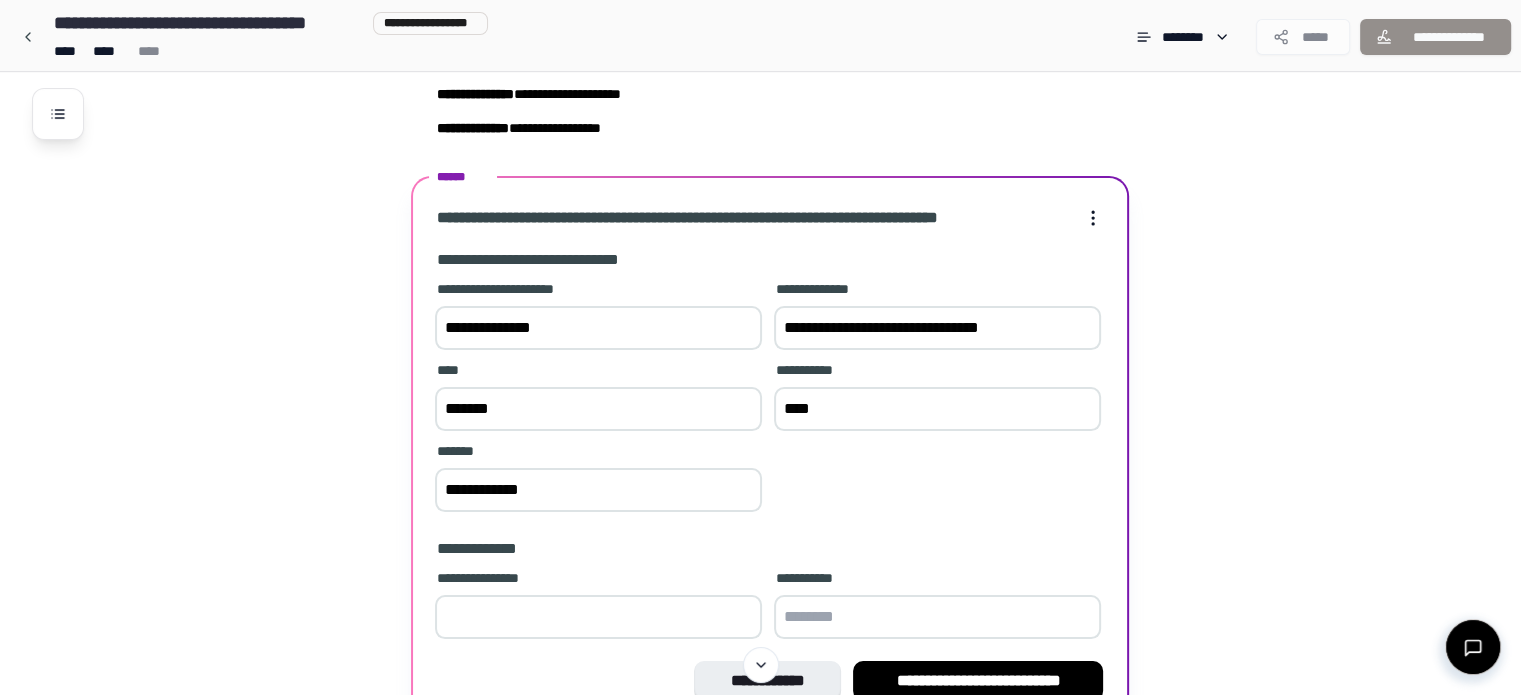 type on "**********" 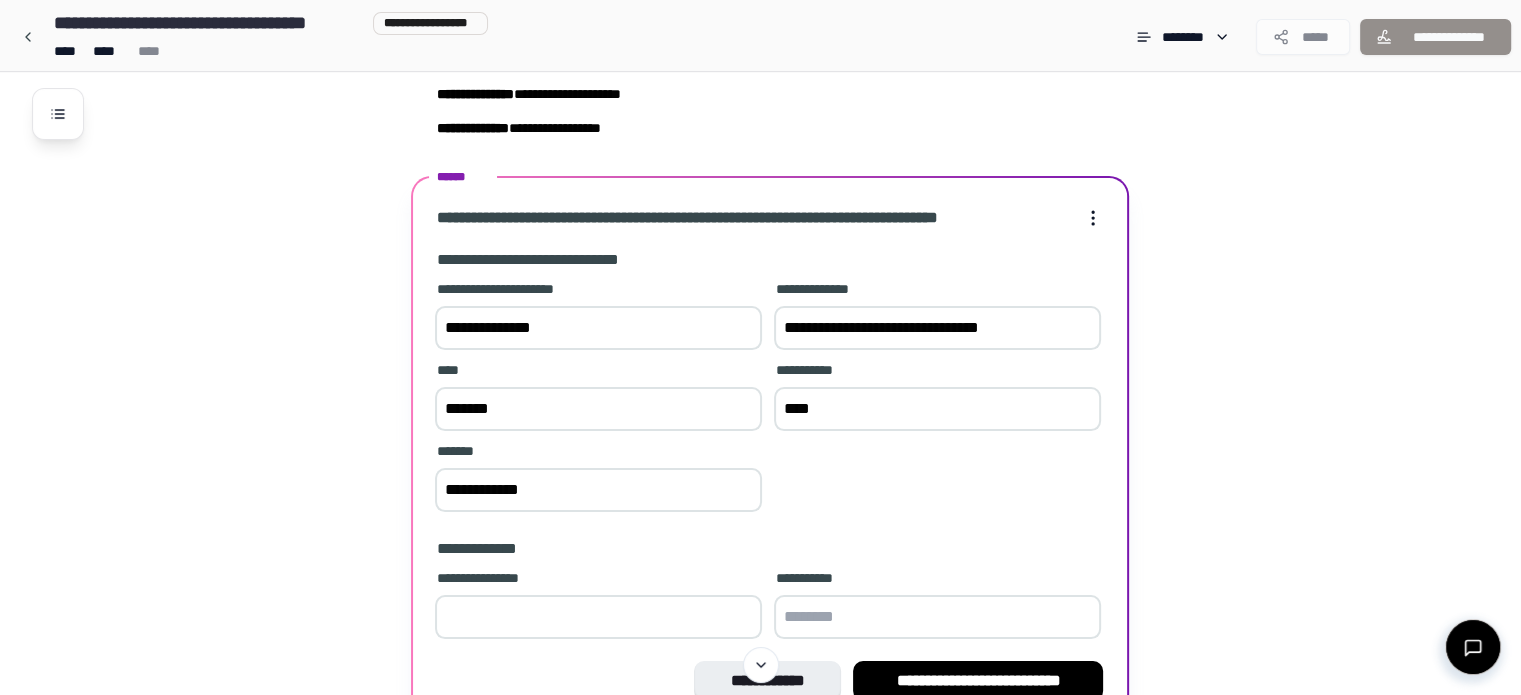 click on "**" at bounding box center [598, 617] 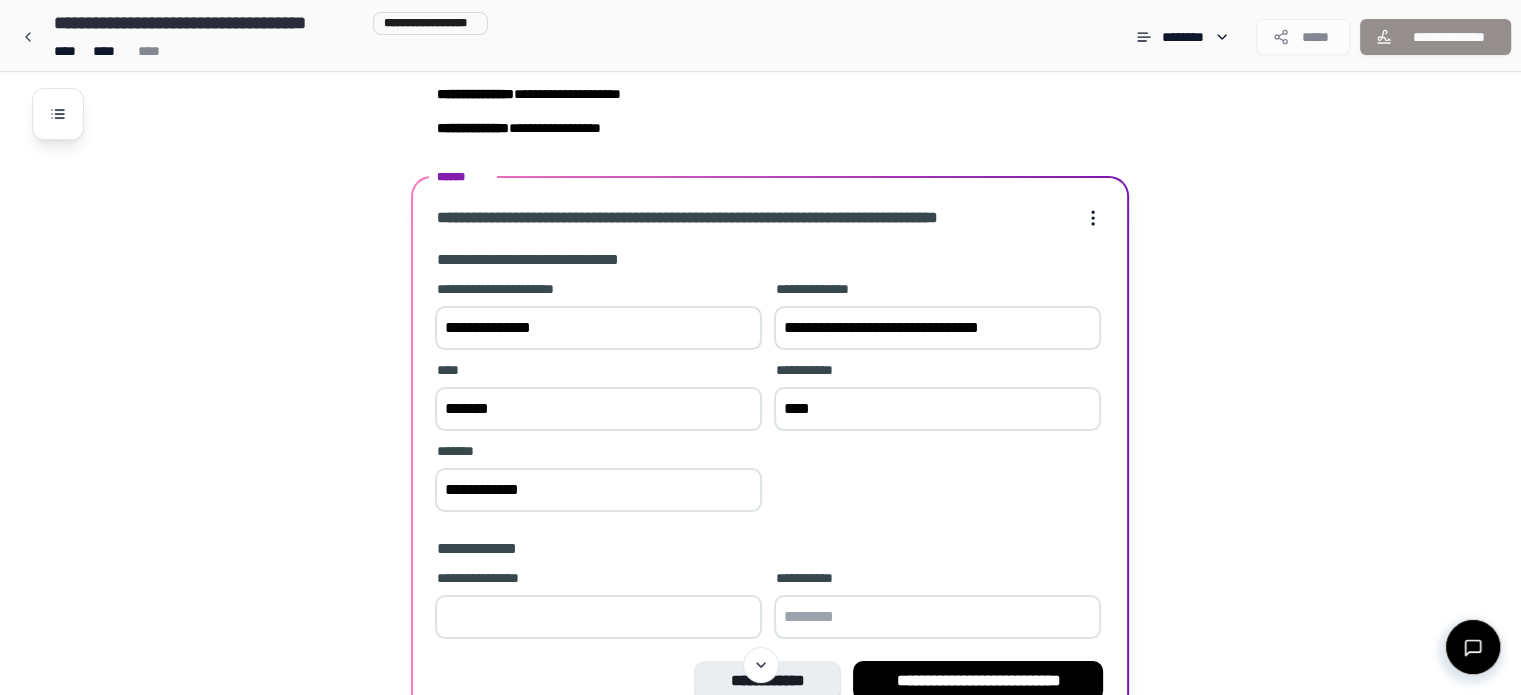 click on "**" at bounding box center (598, 617) 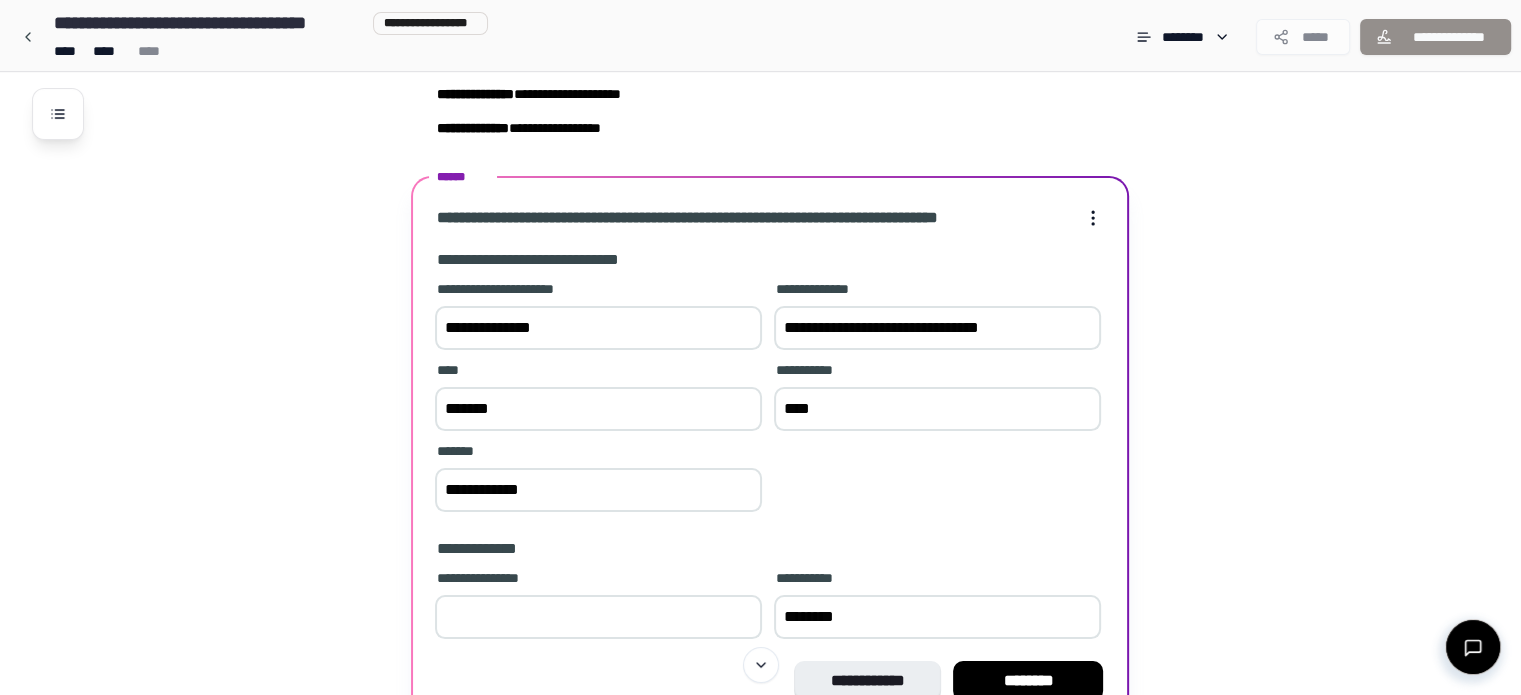 type on "********" 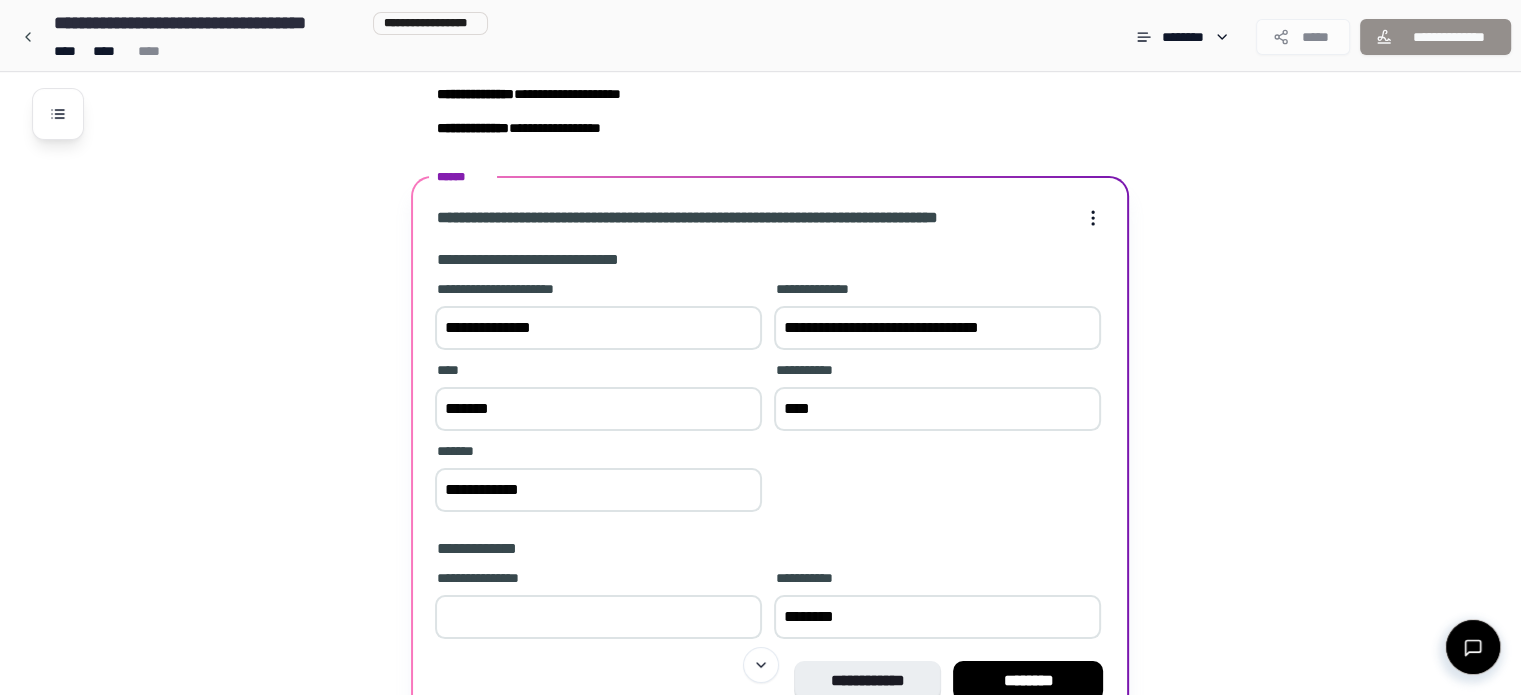click on "**********" at bounding box center [786, 344] 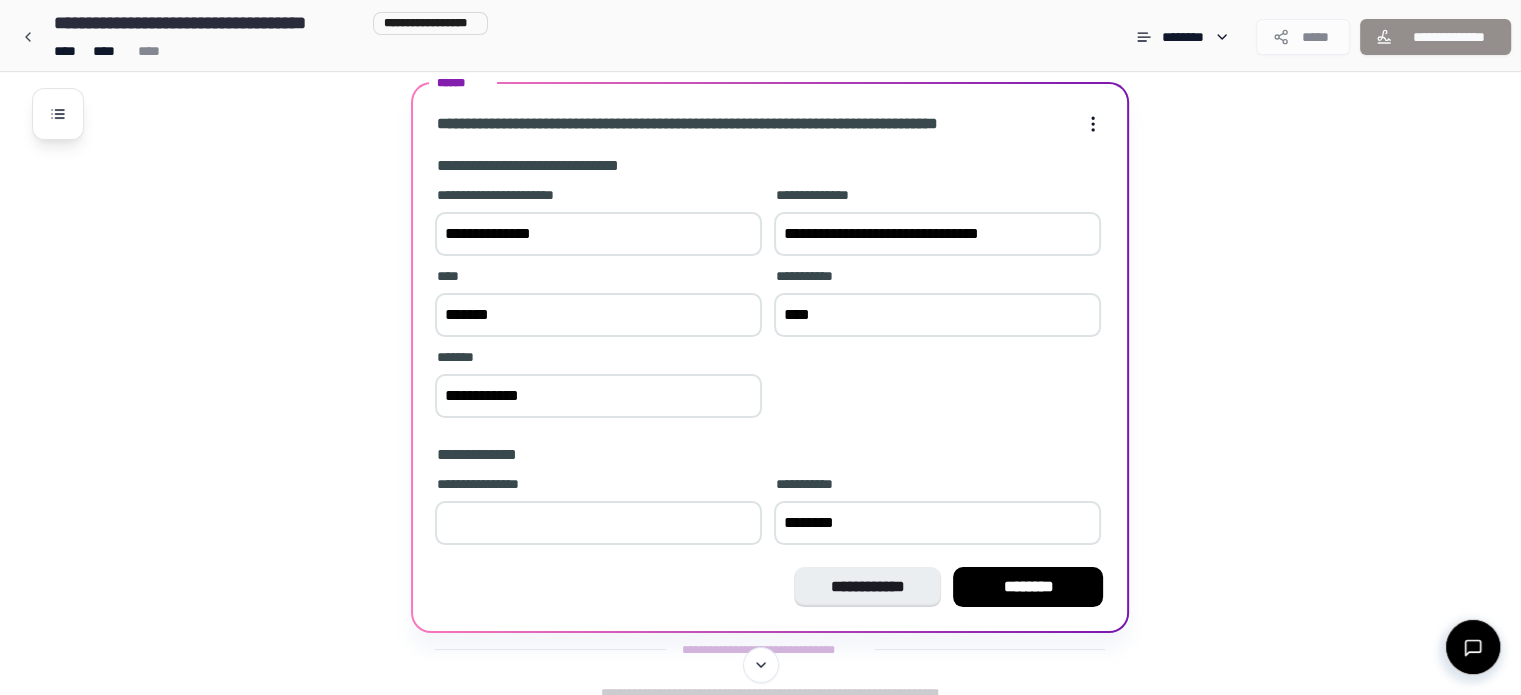 scroll, scrollTop: 296, scrollLeft: 0, axis: vertical 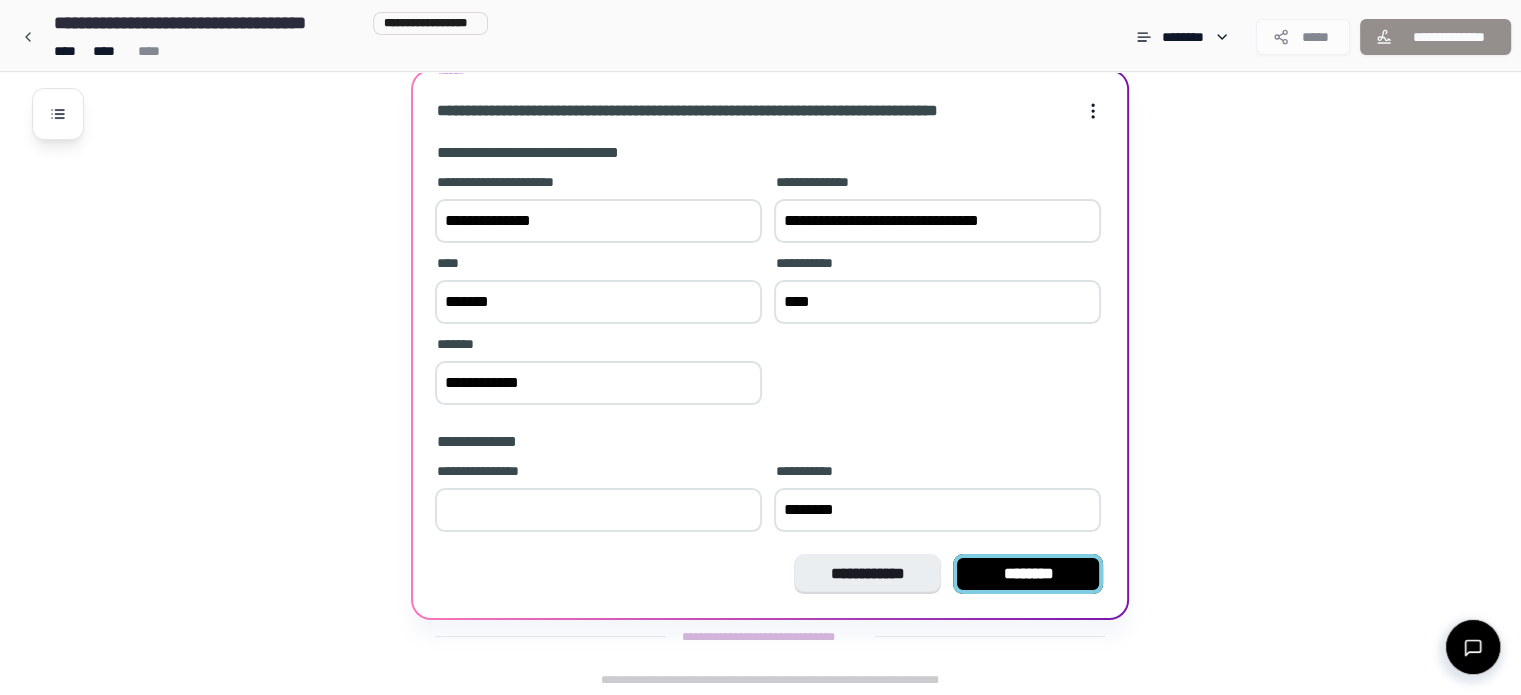 click on "********" at bounding box center [1028, 574] 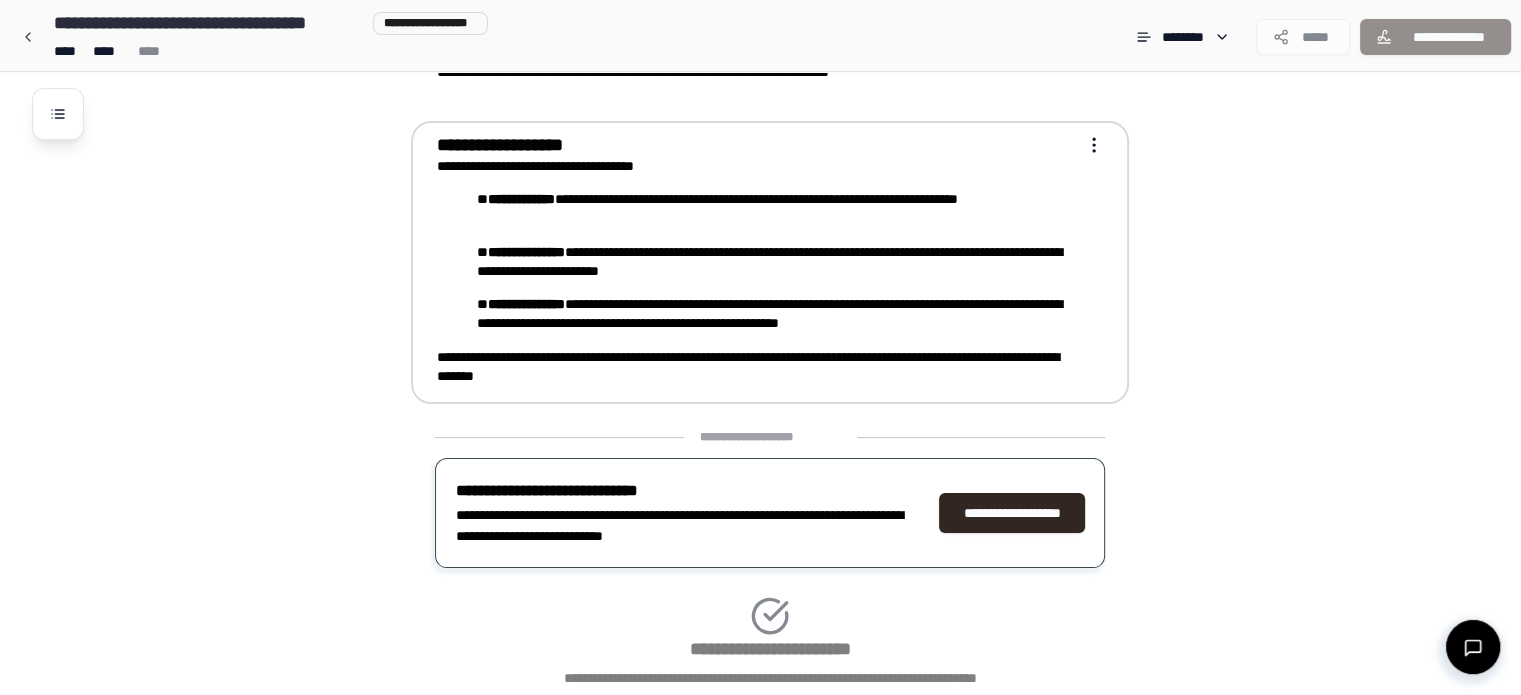 scroll, scrollTop: 503, scrollLeft: 0, axis: vertical 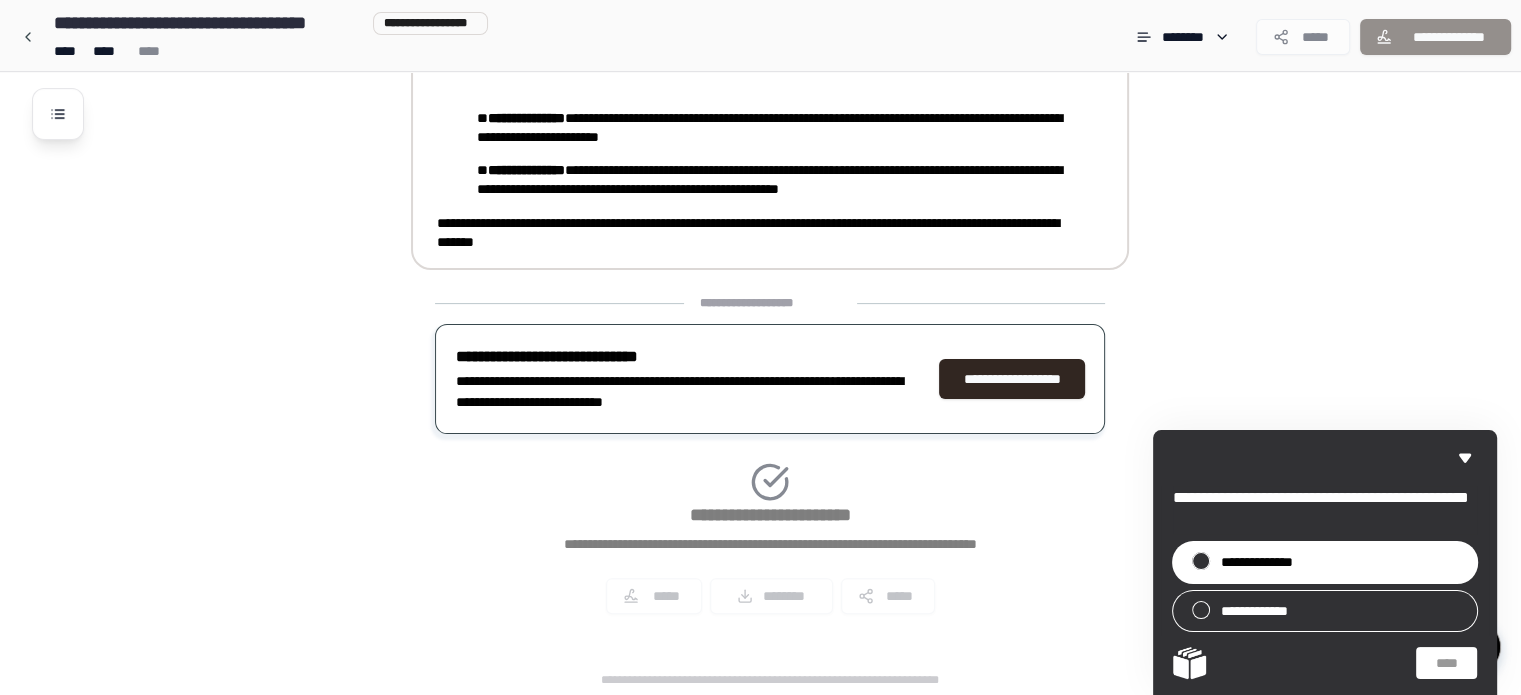 click on "**********" at bounding box center [1267, 562] 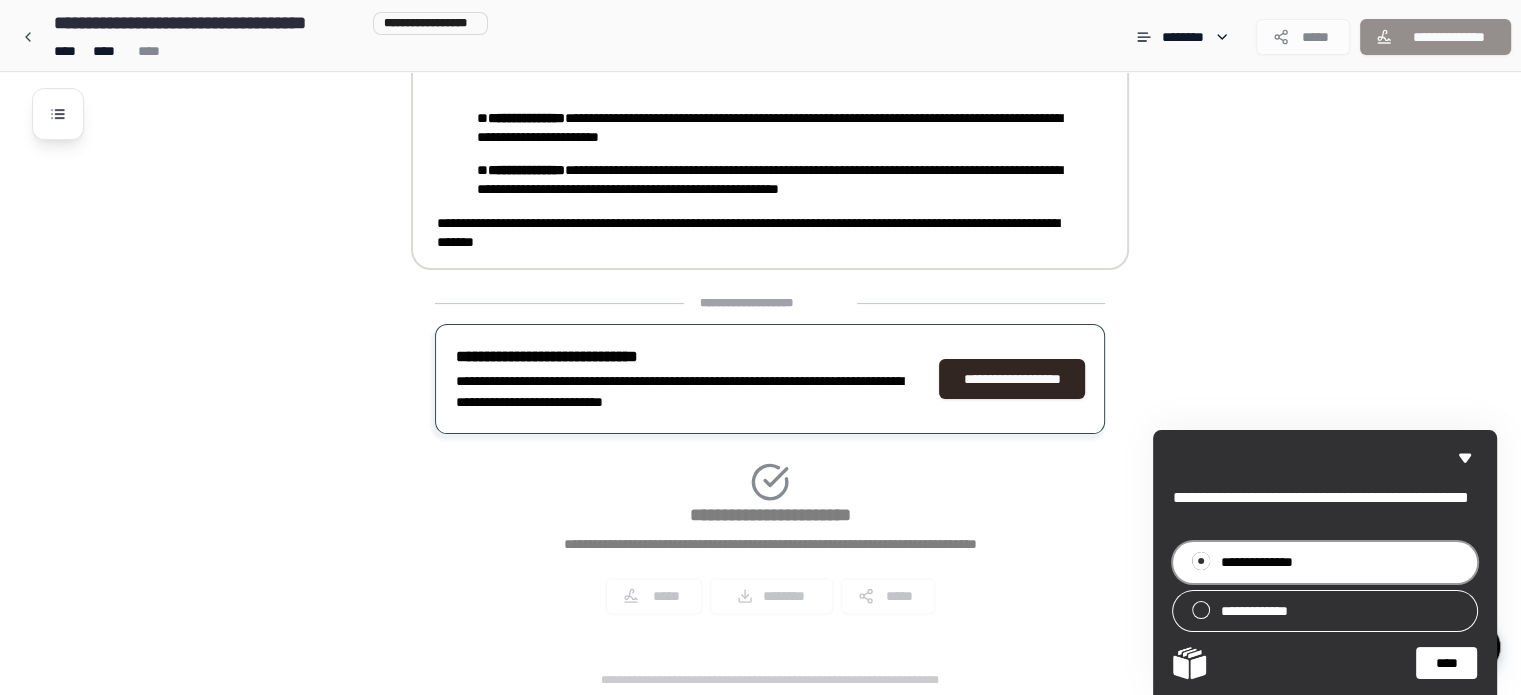 click on "**********" at bounding box center (1267, 562) 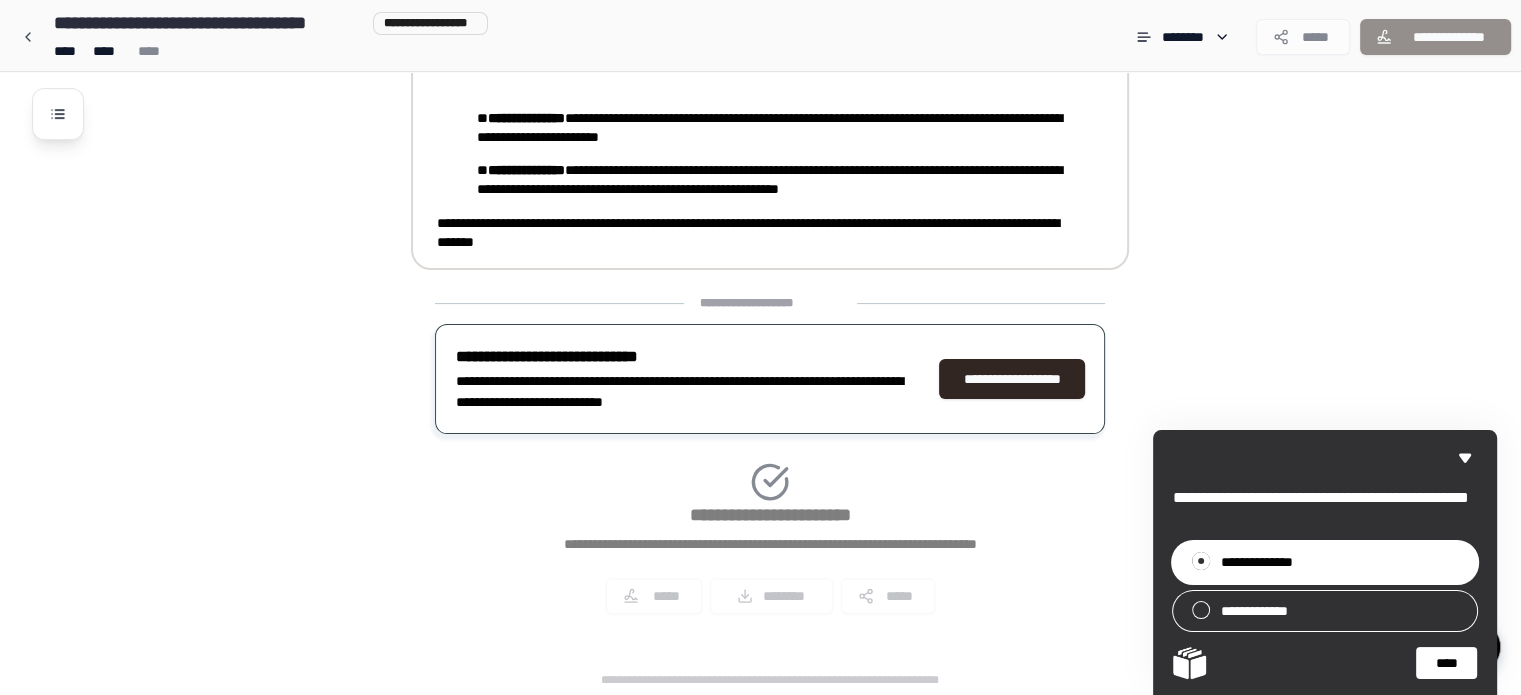 click on "****" at bounding box center [1446, 663] 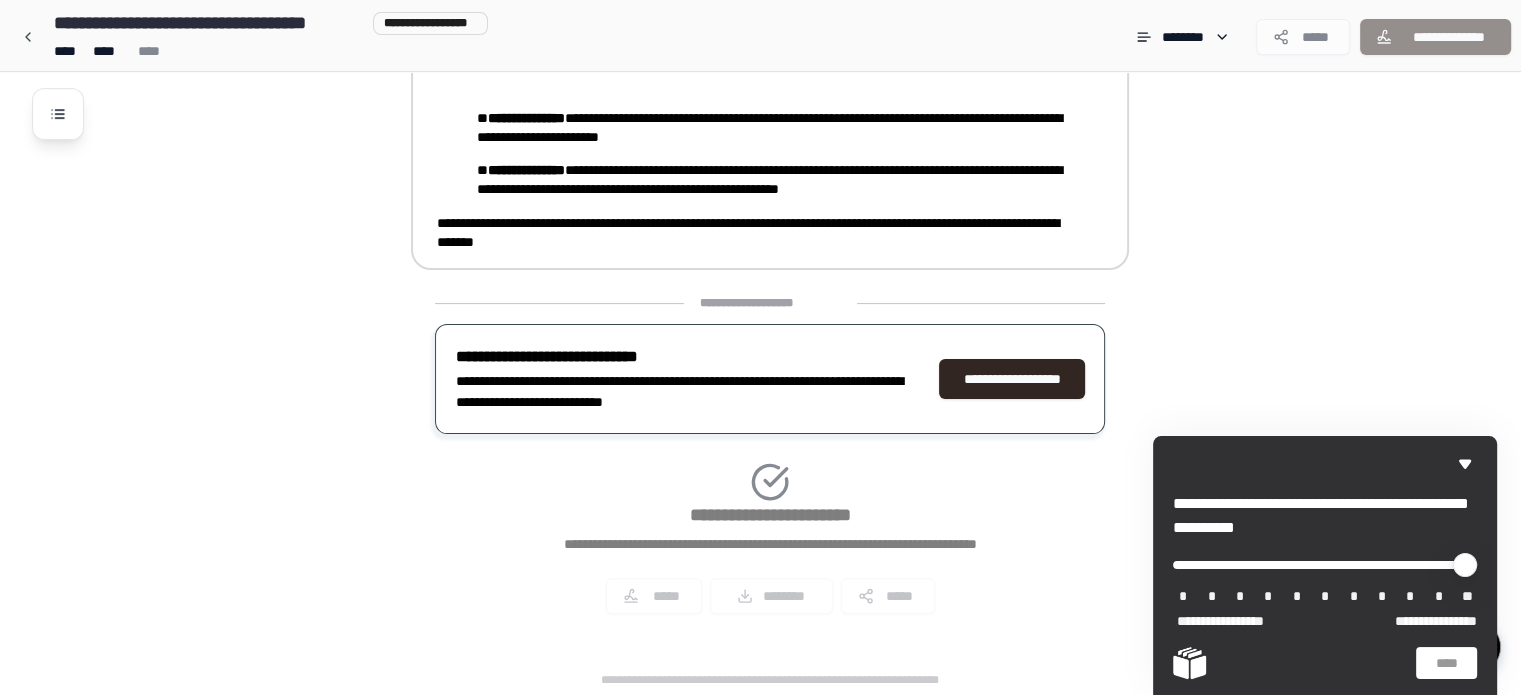click on "**********" at bounding box center [1435, 37] 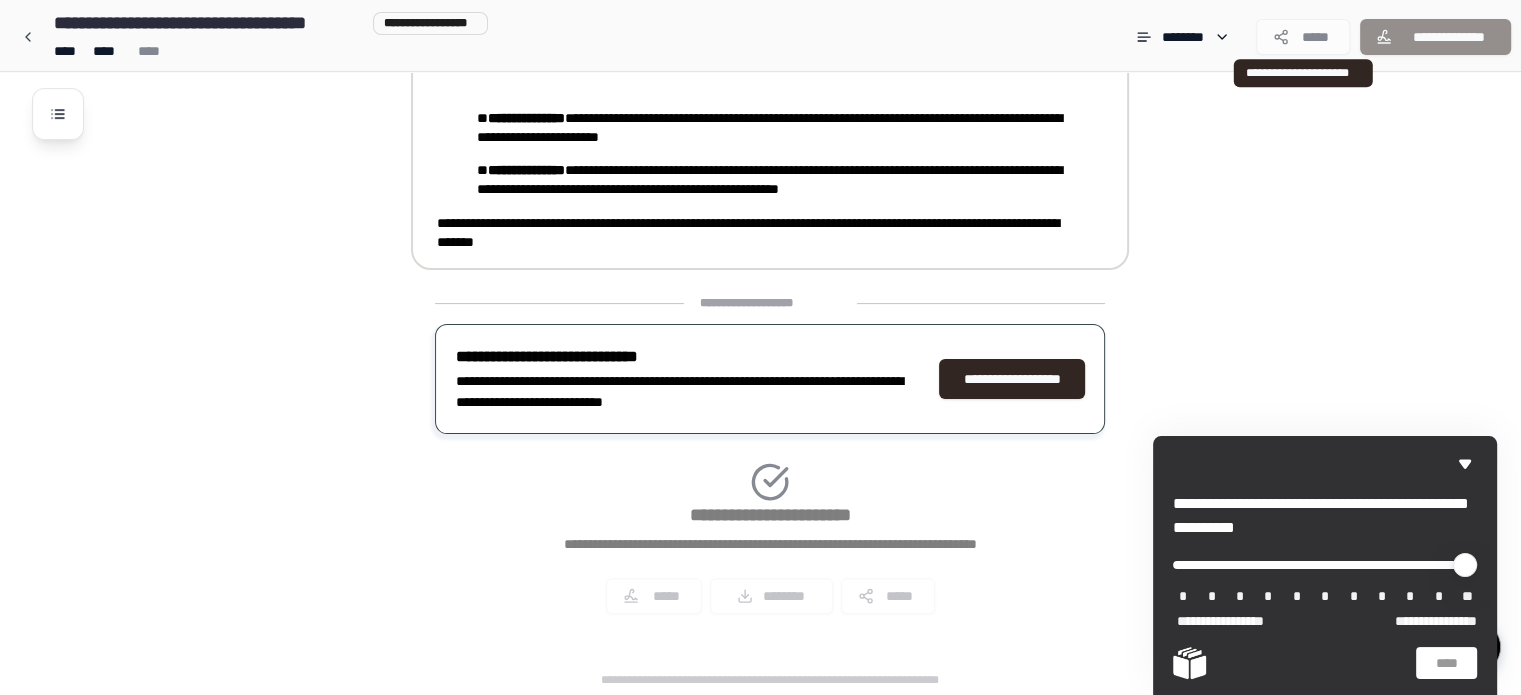 click on "*****" at bounding box center [1303, 37] 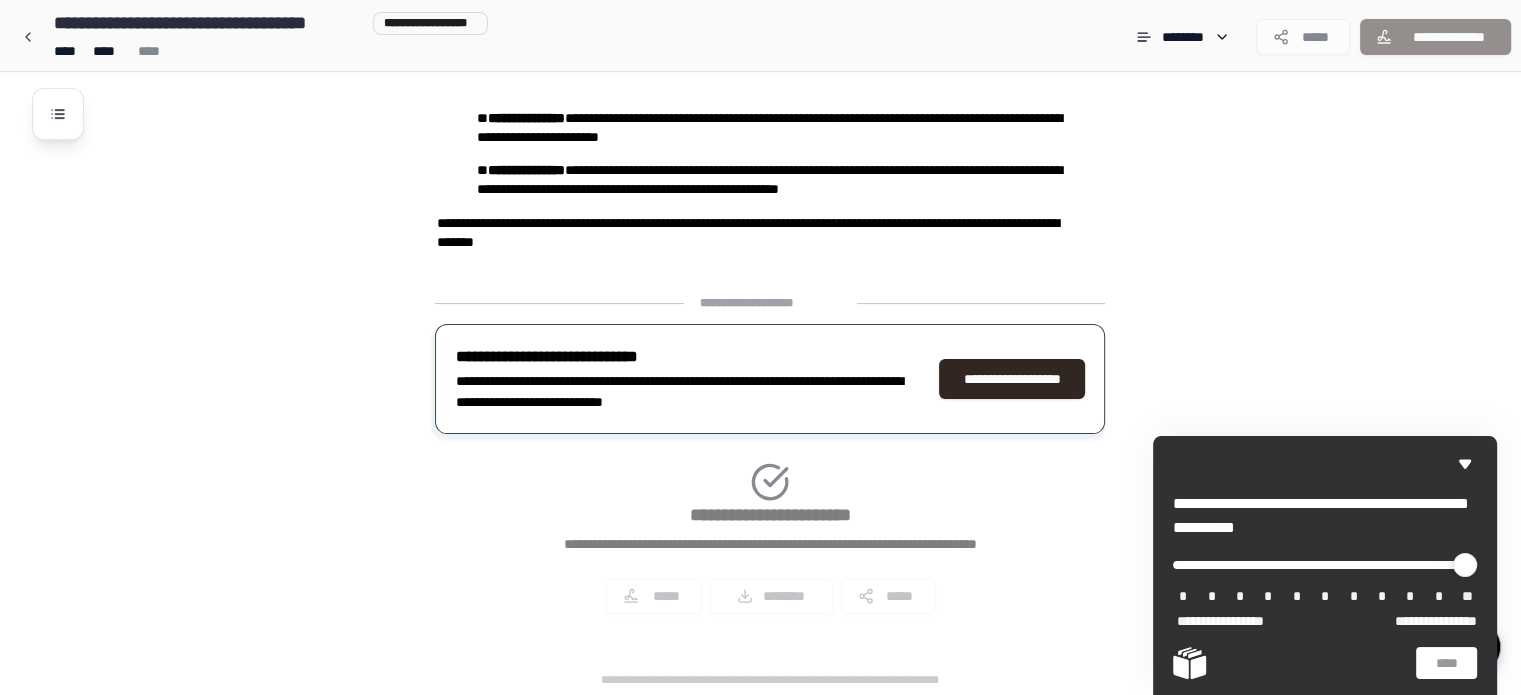 click on "**********" at bounding box center [770, 462] 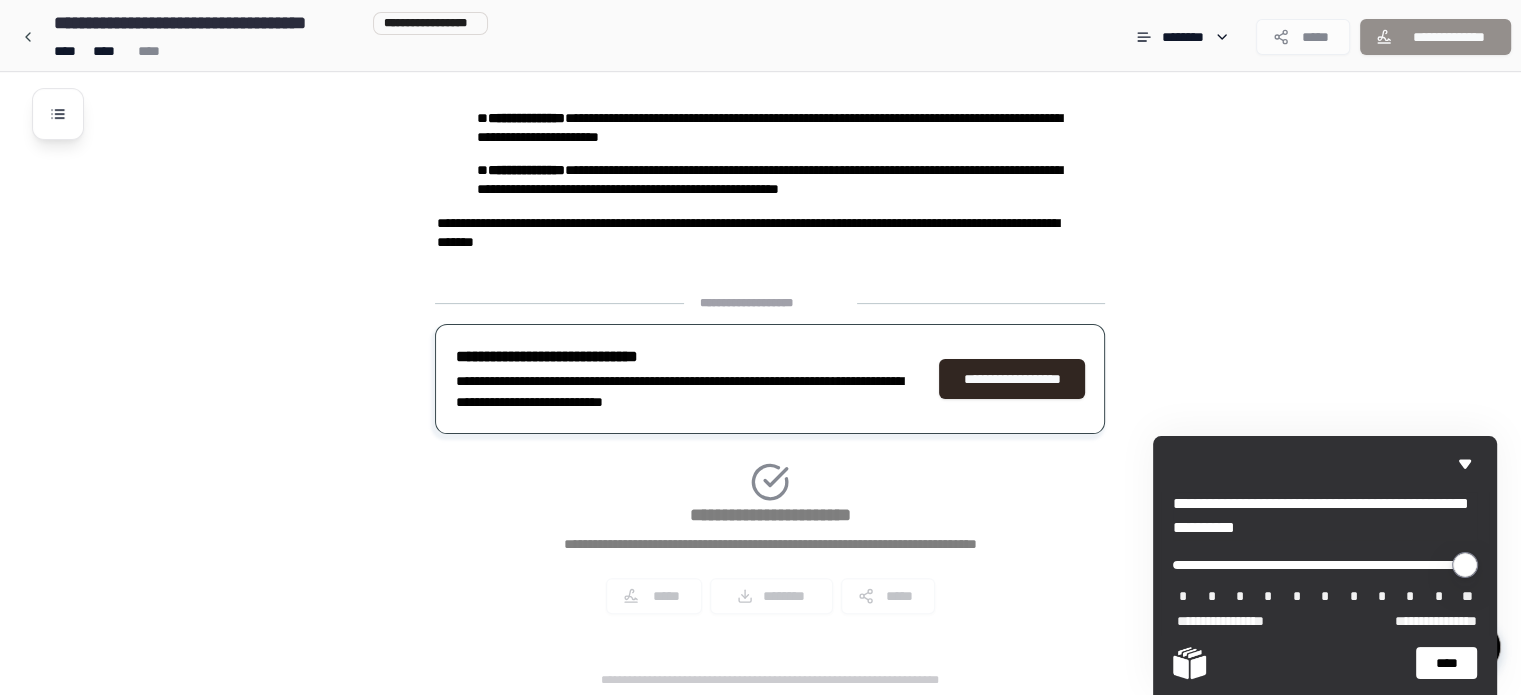 click at bounding box center (1325, 565) 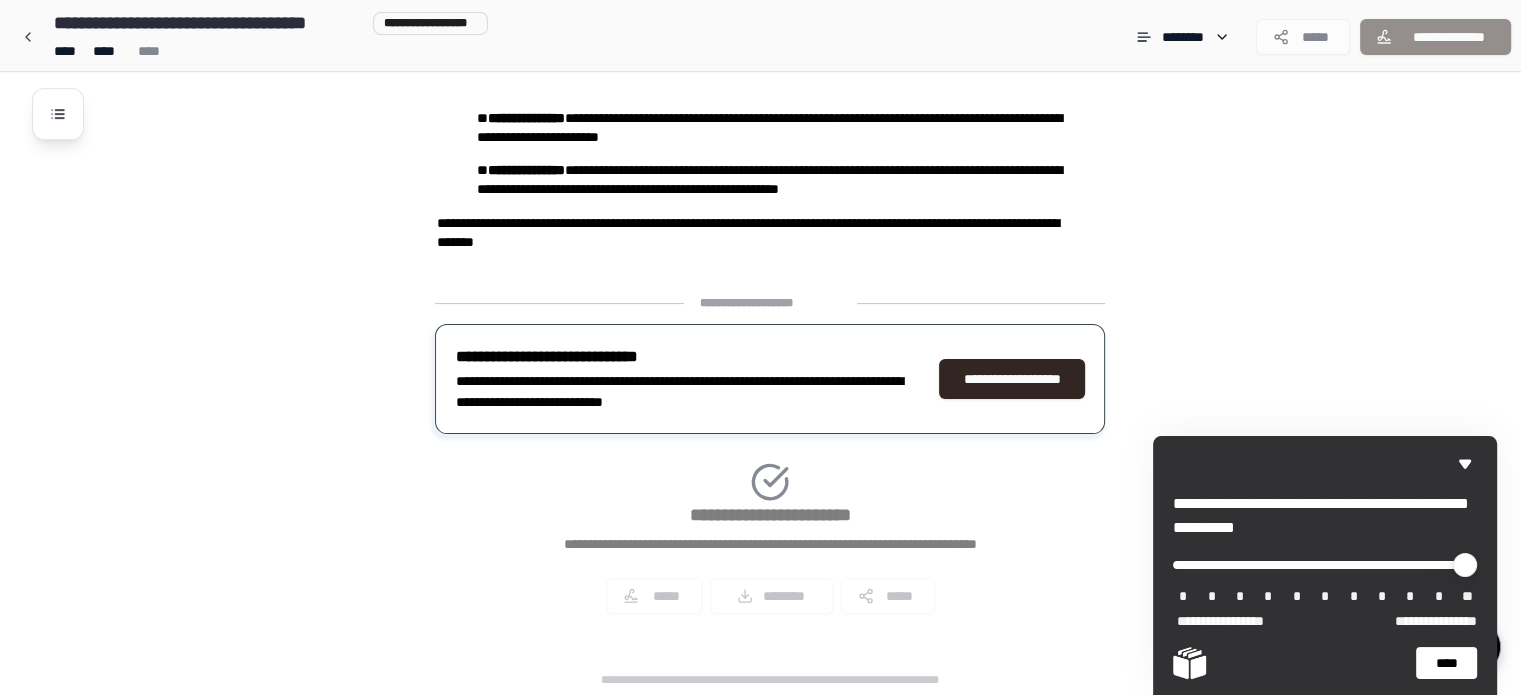 click on "****" at bounding box center [1446, 663] 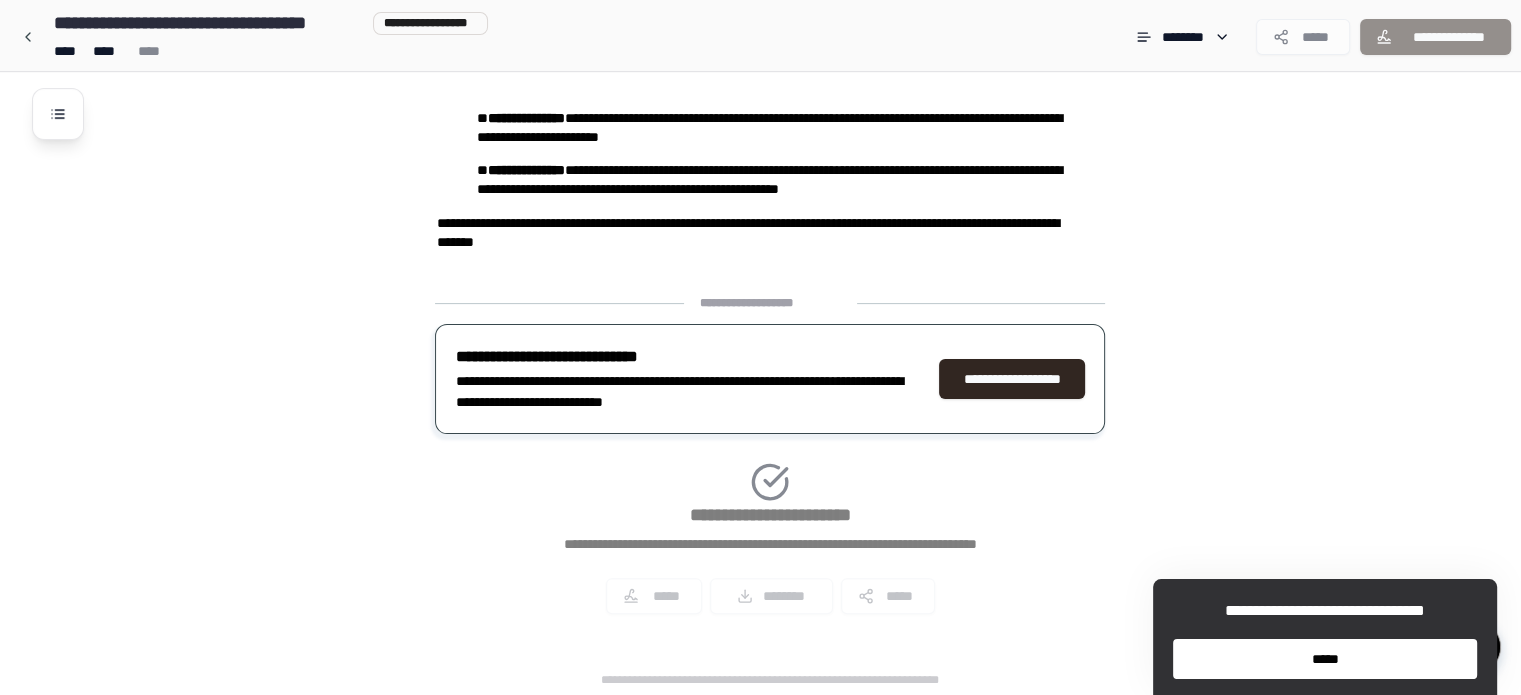 click on "*****" at bounding box center (1325, 659) 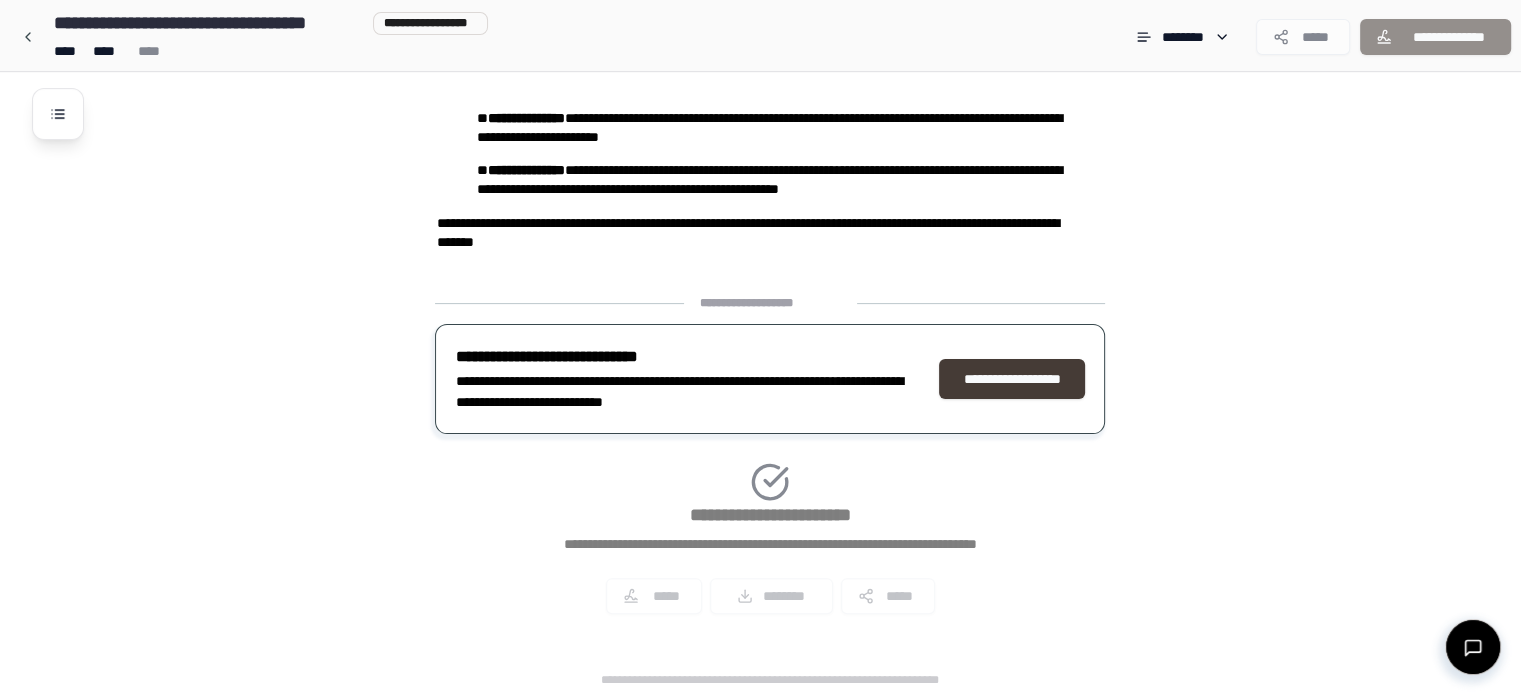 click on "**********" at bounding box center (1012, 379) 